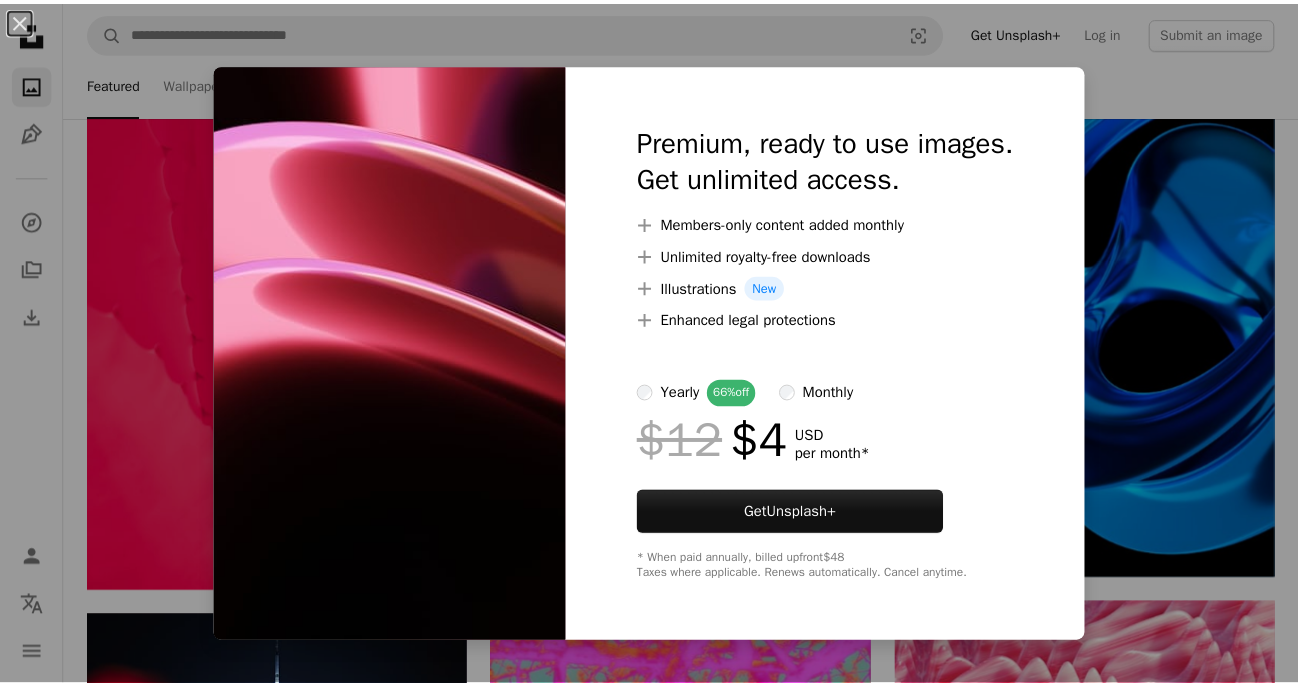scroll, scrollTop: 13100, scrollLeft: 0, axis: vertical 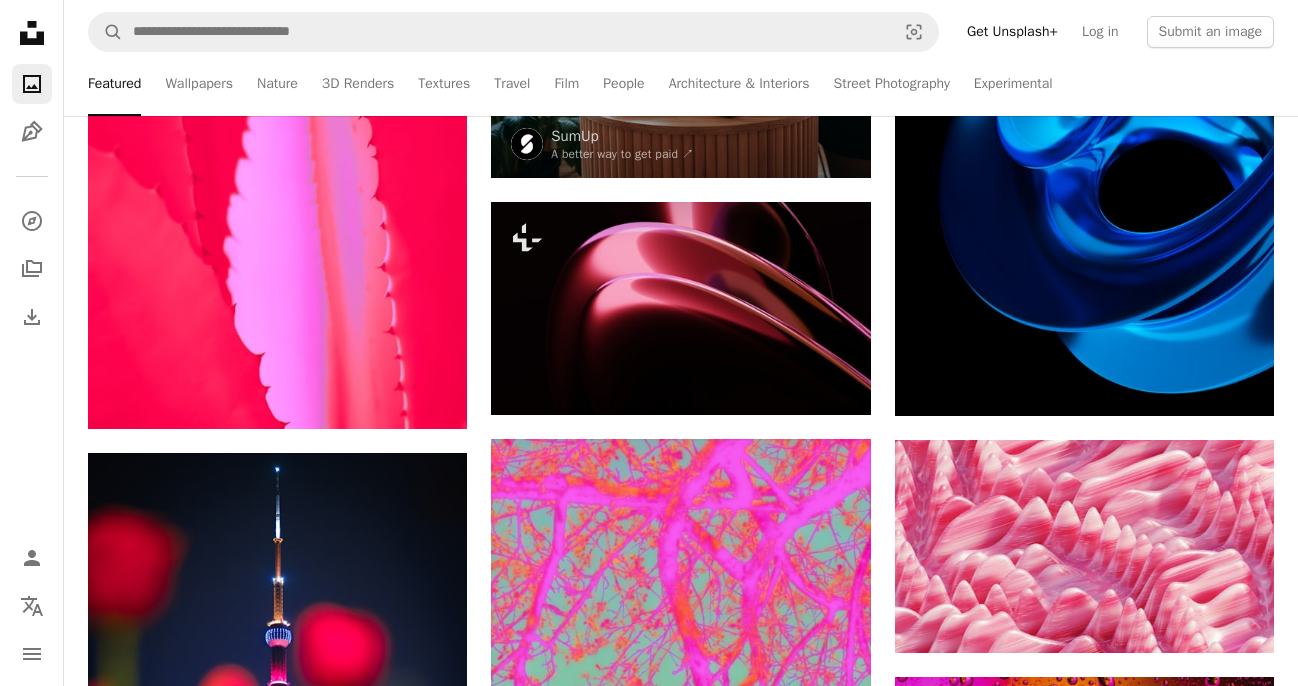 click on "Featured Wallpapers Nature 3D Renders Textures Travel Film People Architecture & Interiors Street Photography Experimental" at bounding box center (719, 84) 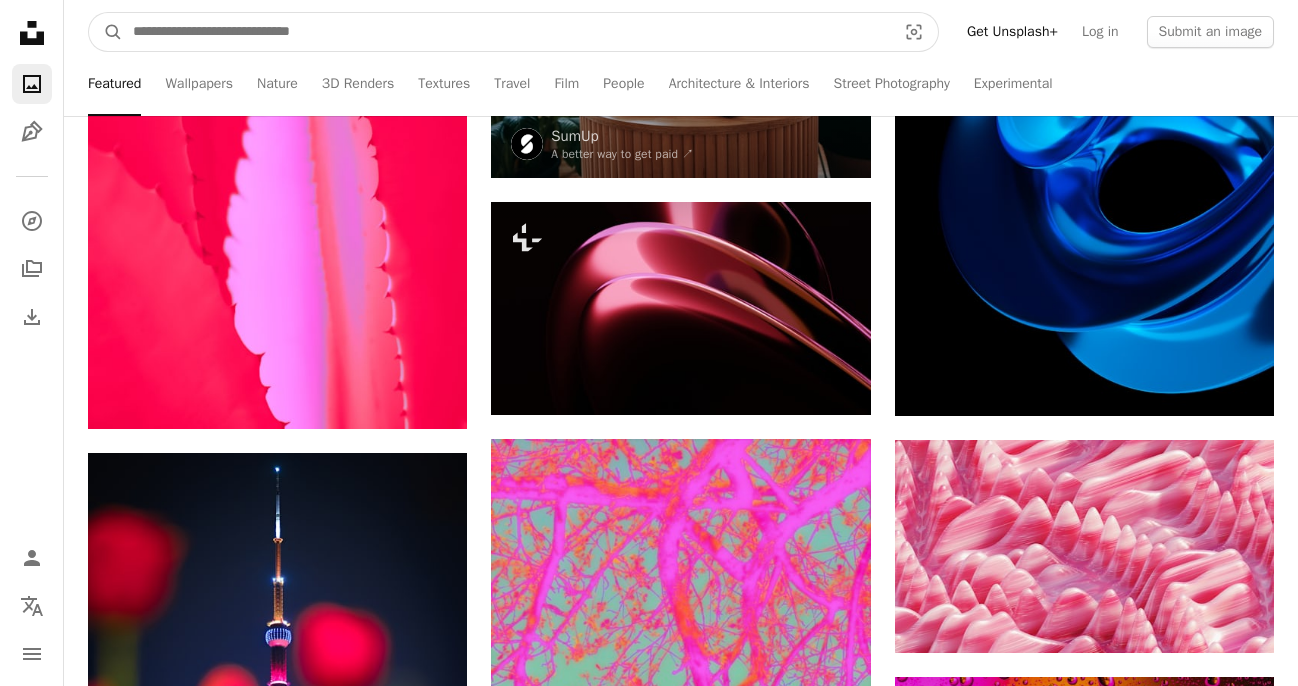 click at bounding box center [506, 32] 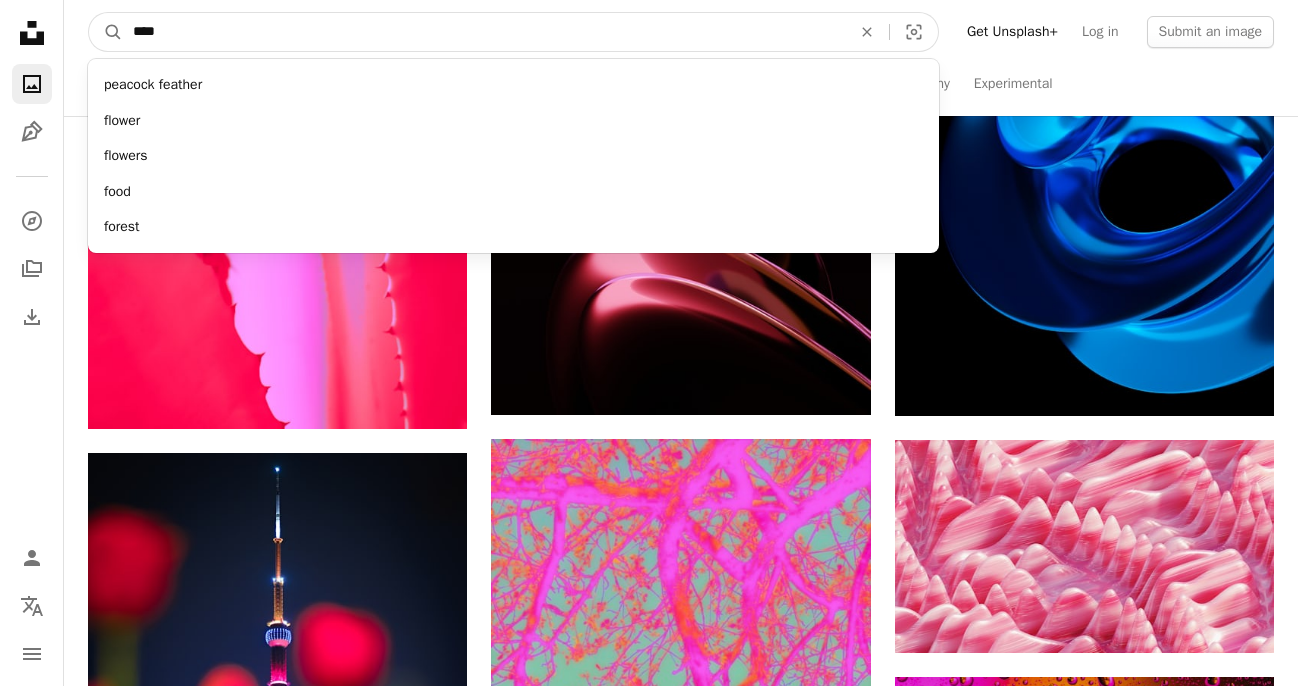type on "****" 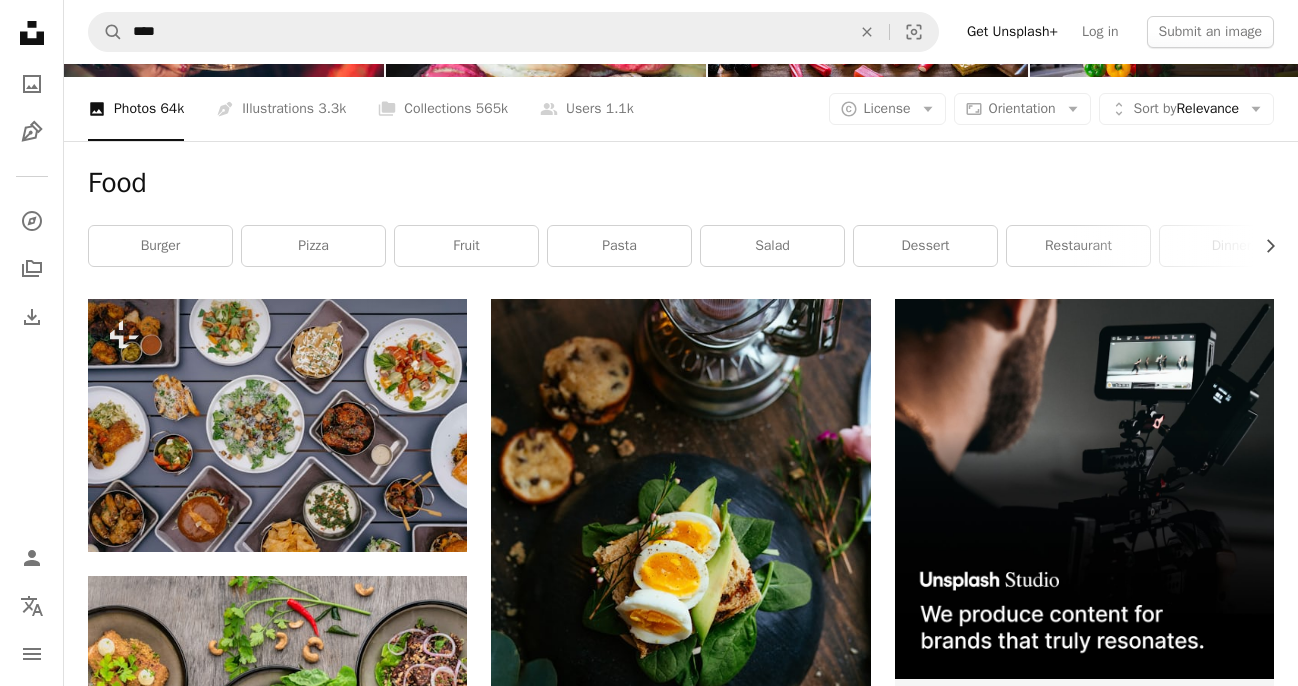 scroll, scrollTop: 0, scrollLeft: 0, axis: both 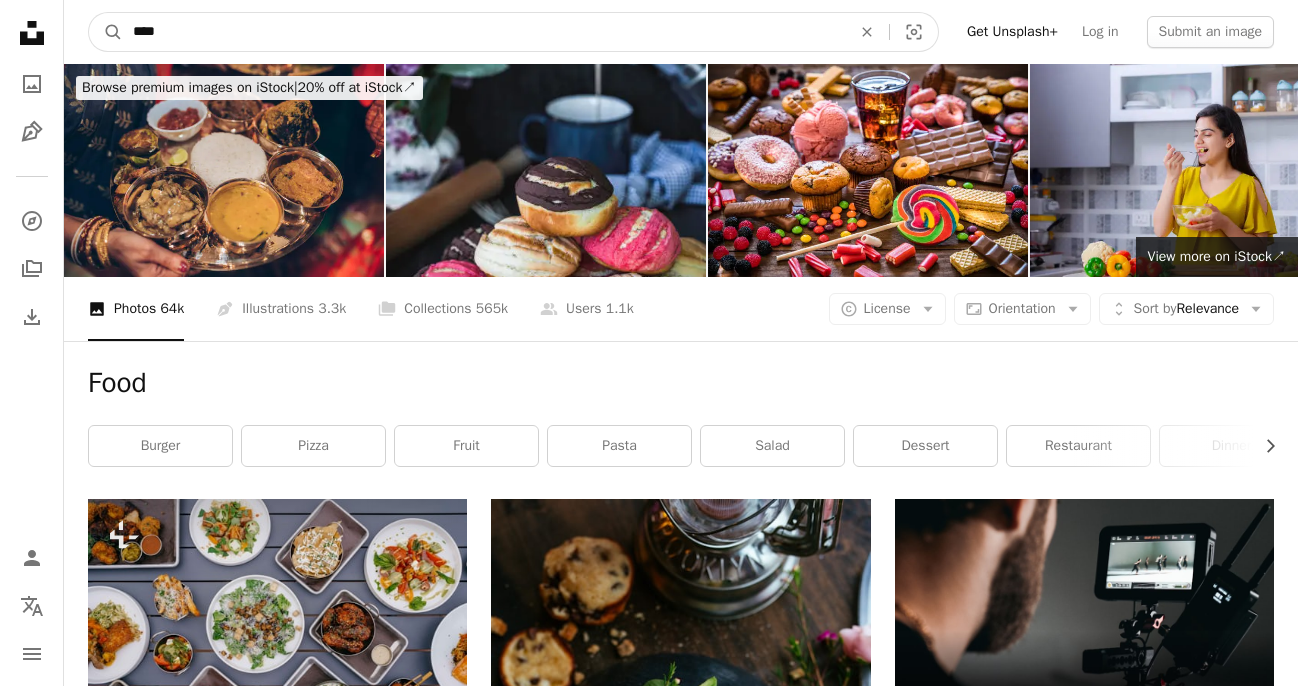 drag, startPoint x: 210, startPoint y: 30, endPoint x: -42, endPoint y: 14, distance: 252.50743 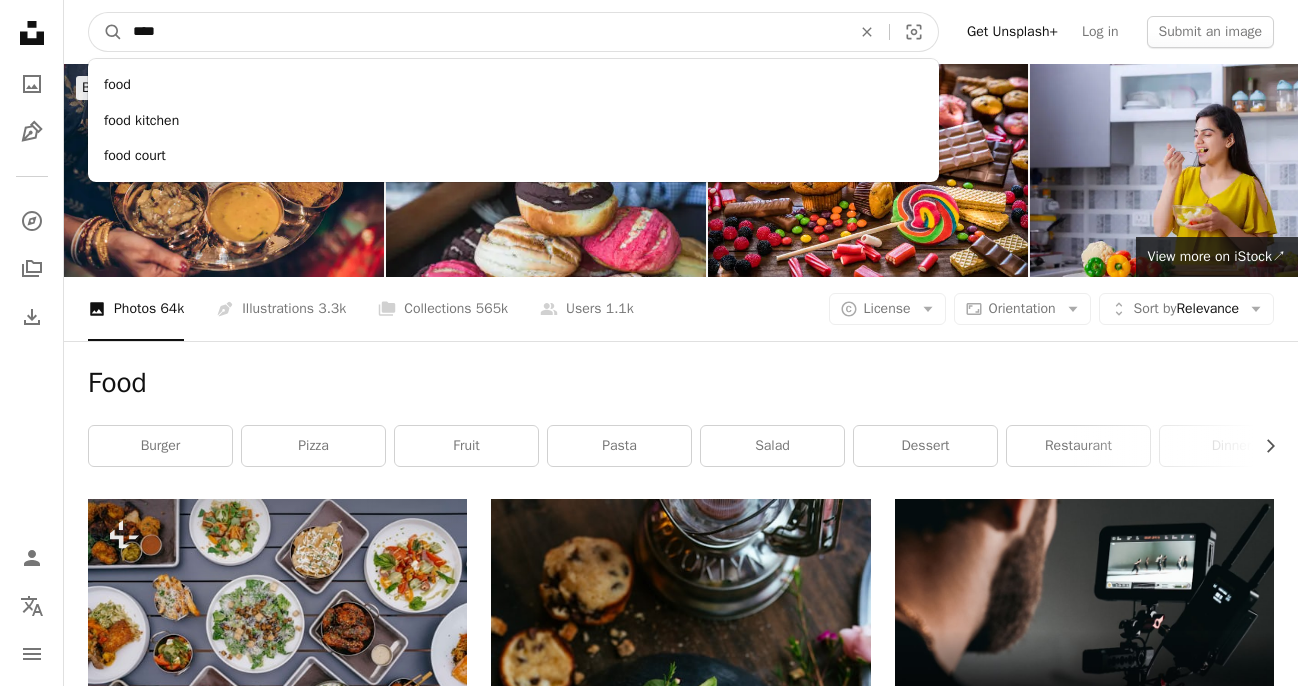 type on "*****" 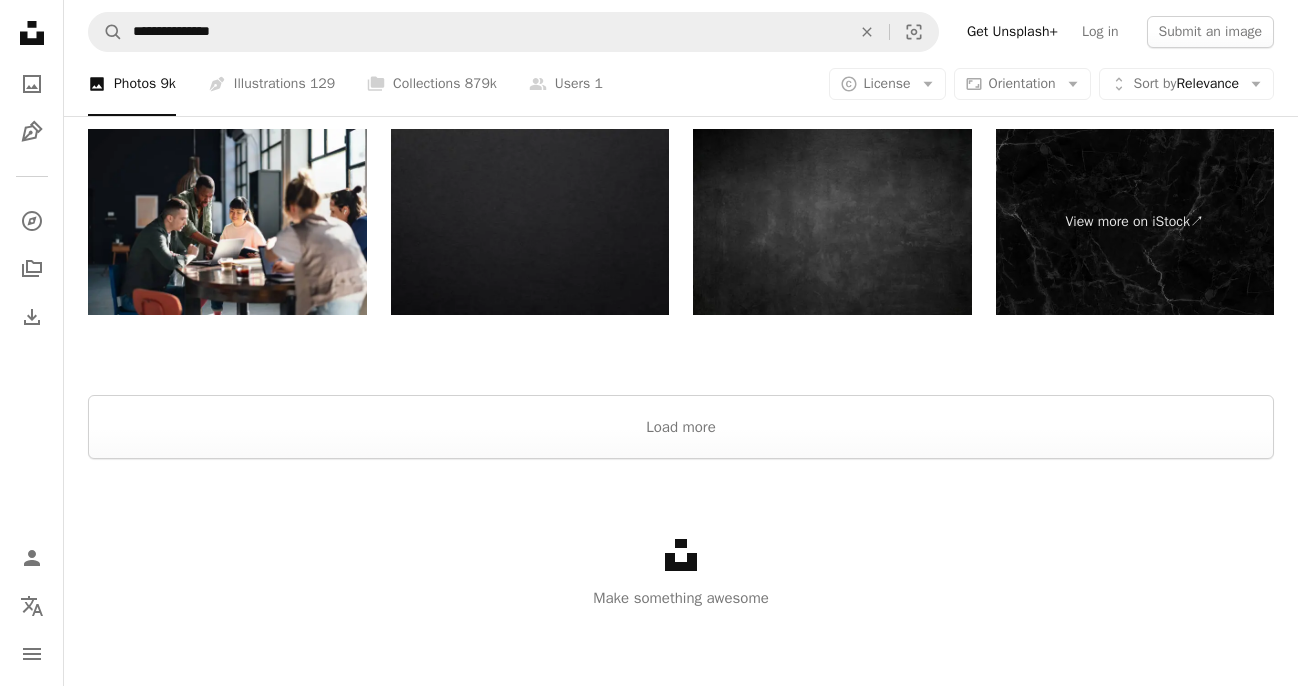 scroll, scrollTop: 4369, scrollLeft: 0, axis: vertical 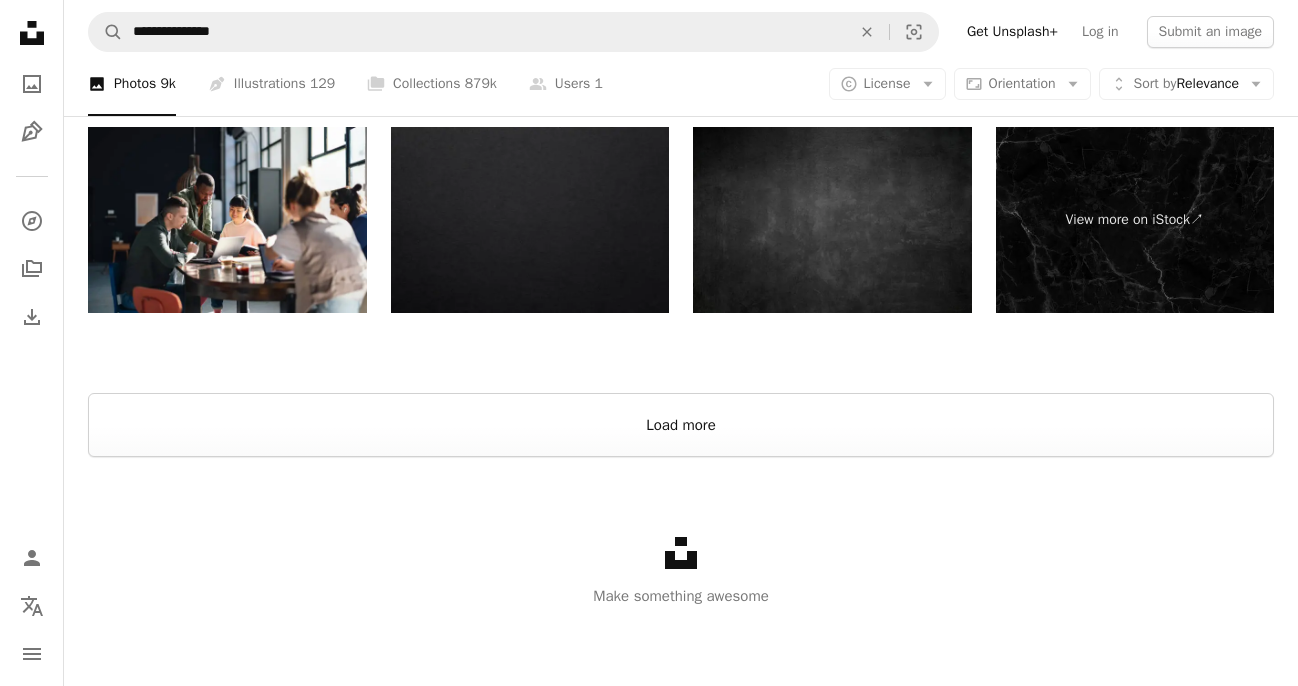 click on "Load more" at bounding box center (681, 425) 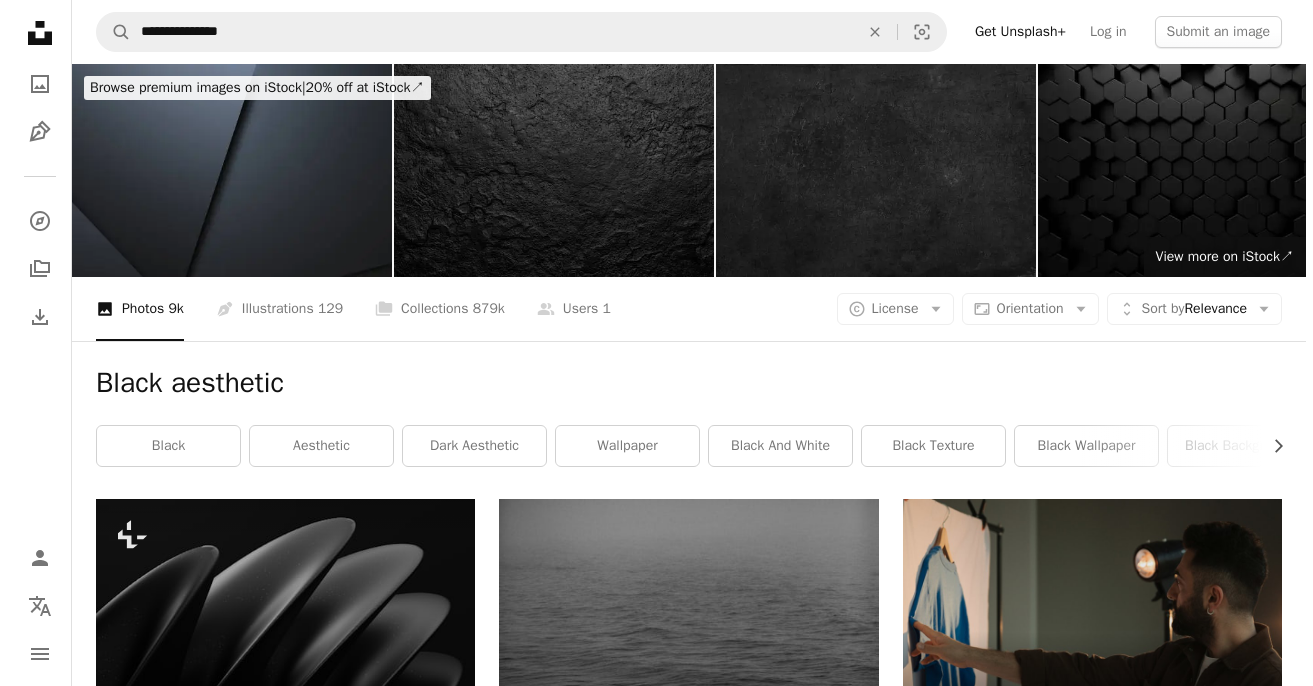 scroll, scrollTop: 300, scrollLeft: 0, axis: vertical 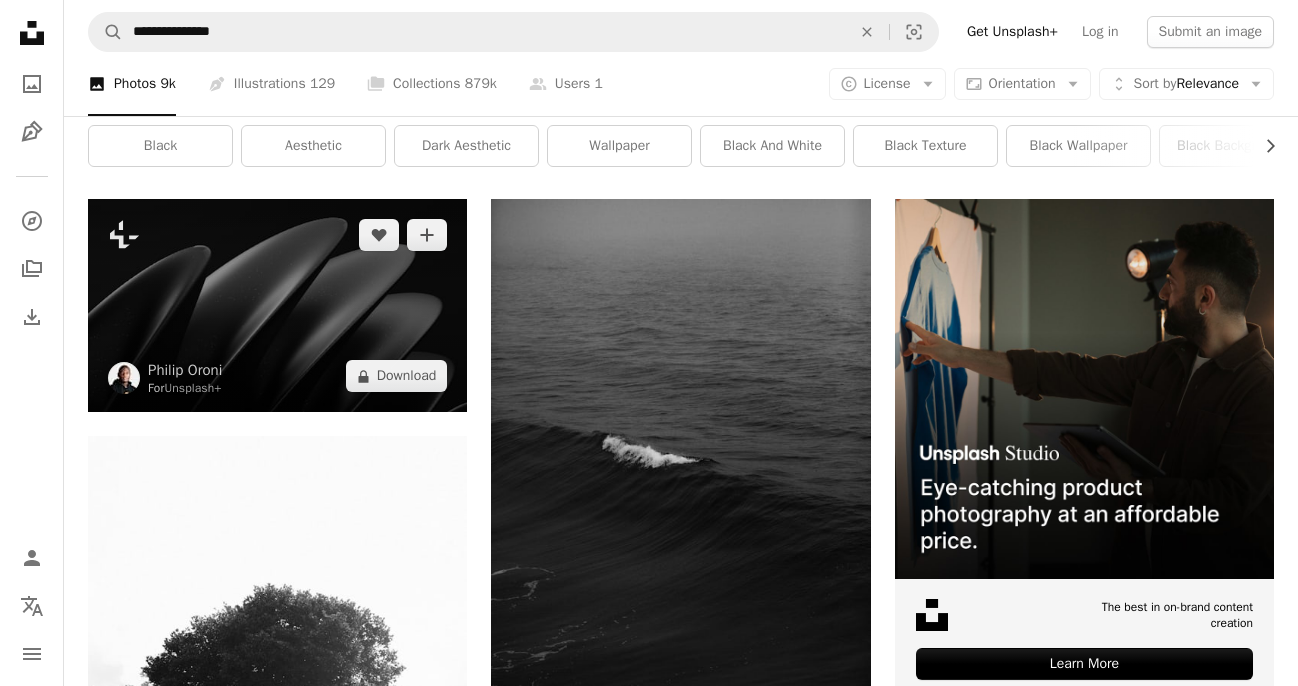click at bounding box center [277, 305] 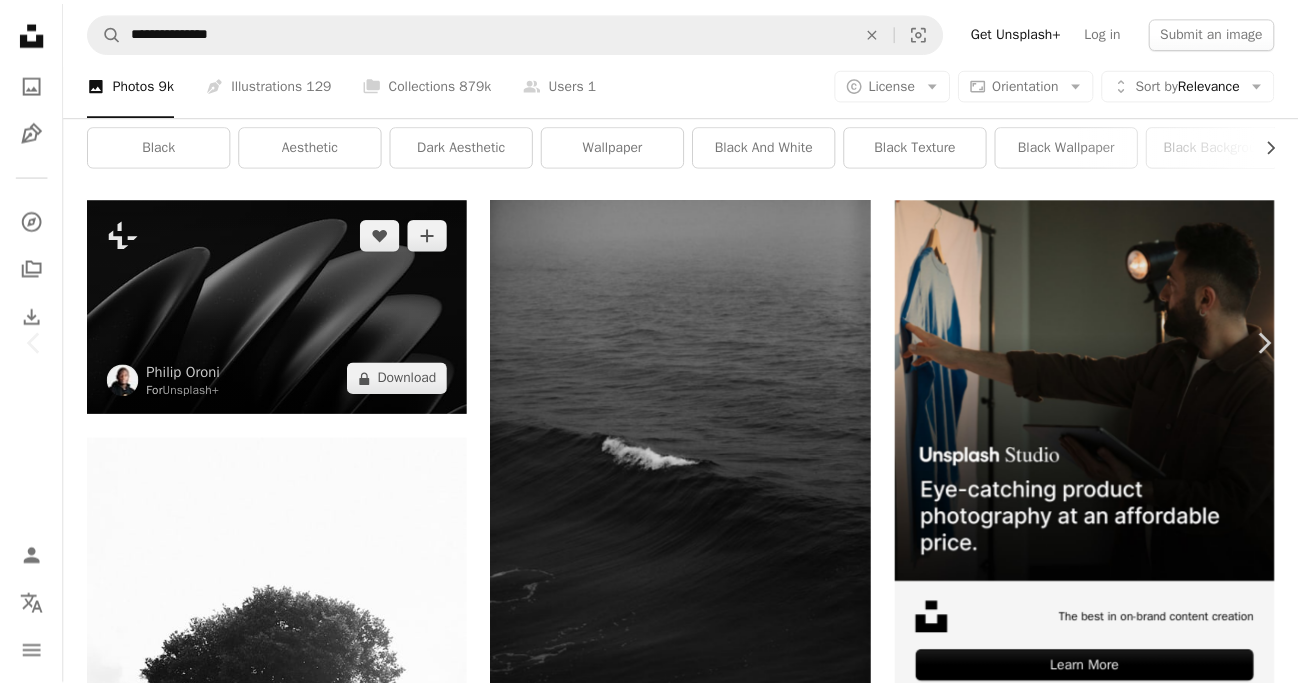 scroll, scrollTop: 0, scrollLeft: 0, axis: both 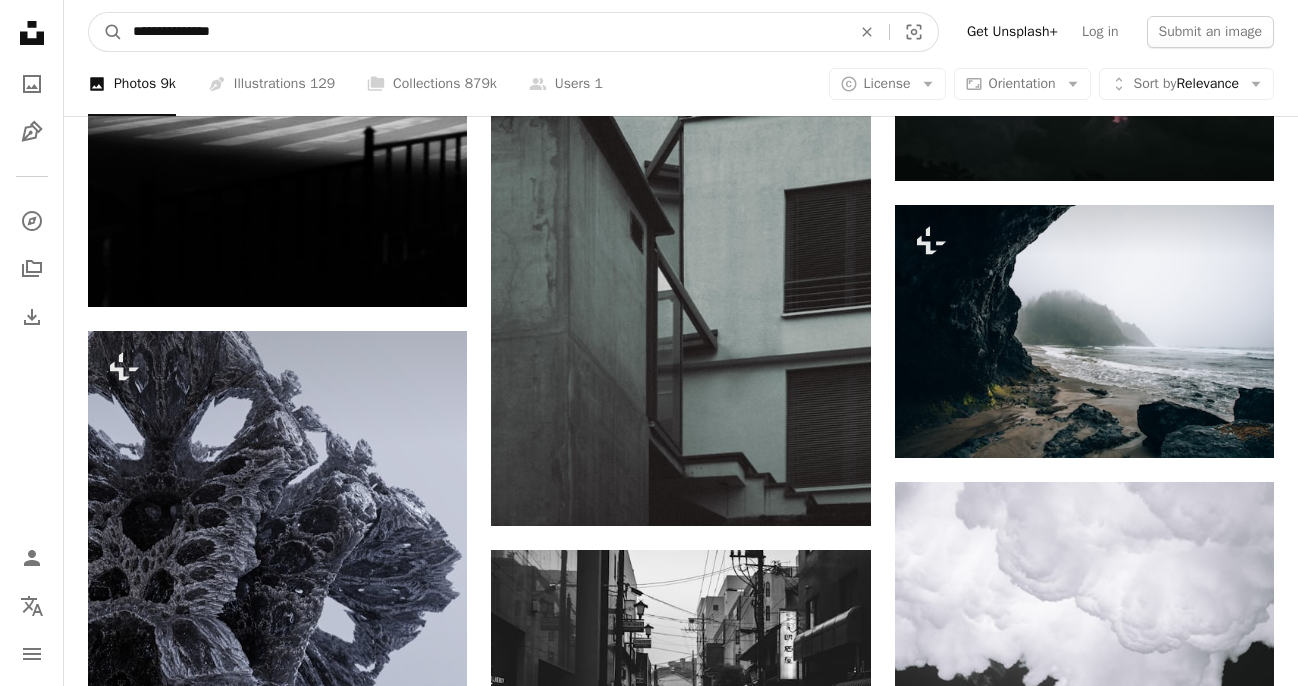 click on "**********" at bounding box center (484, 32) 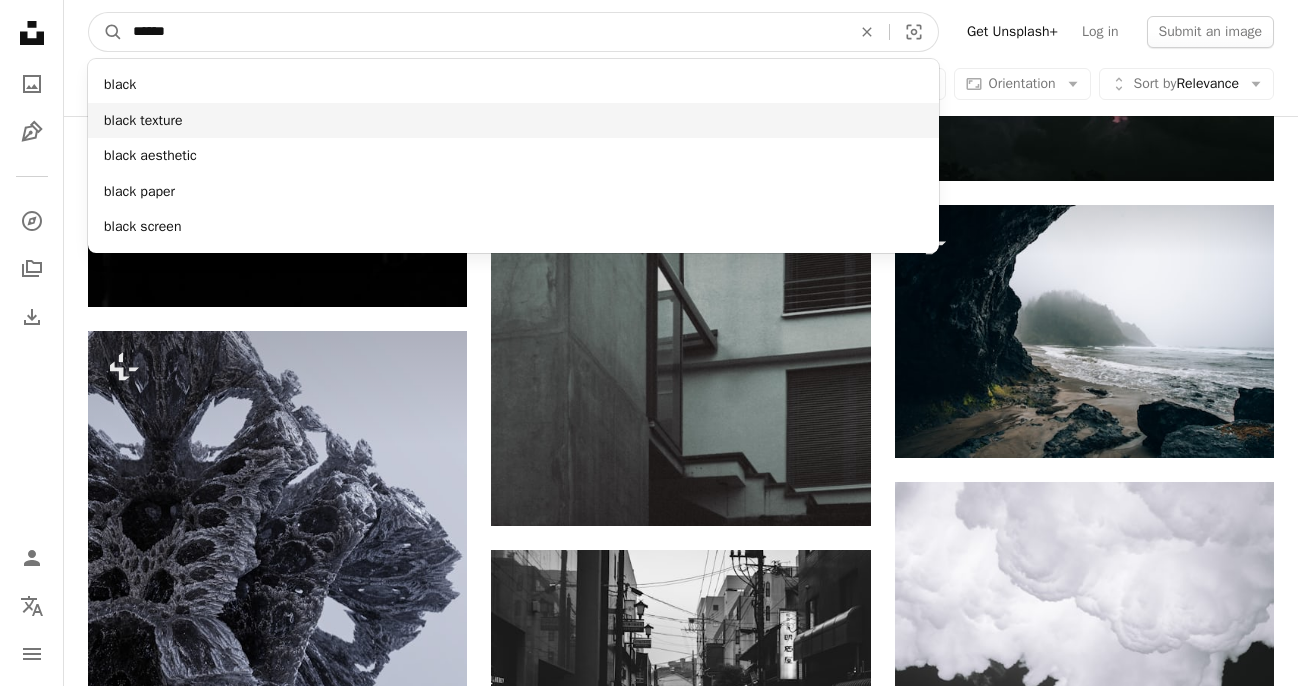 type on "*****" 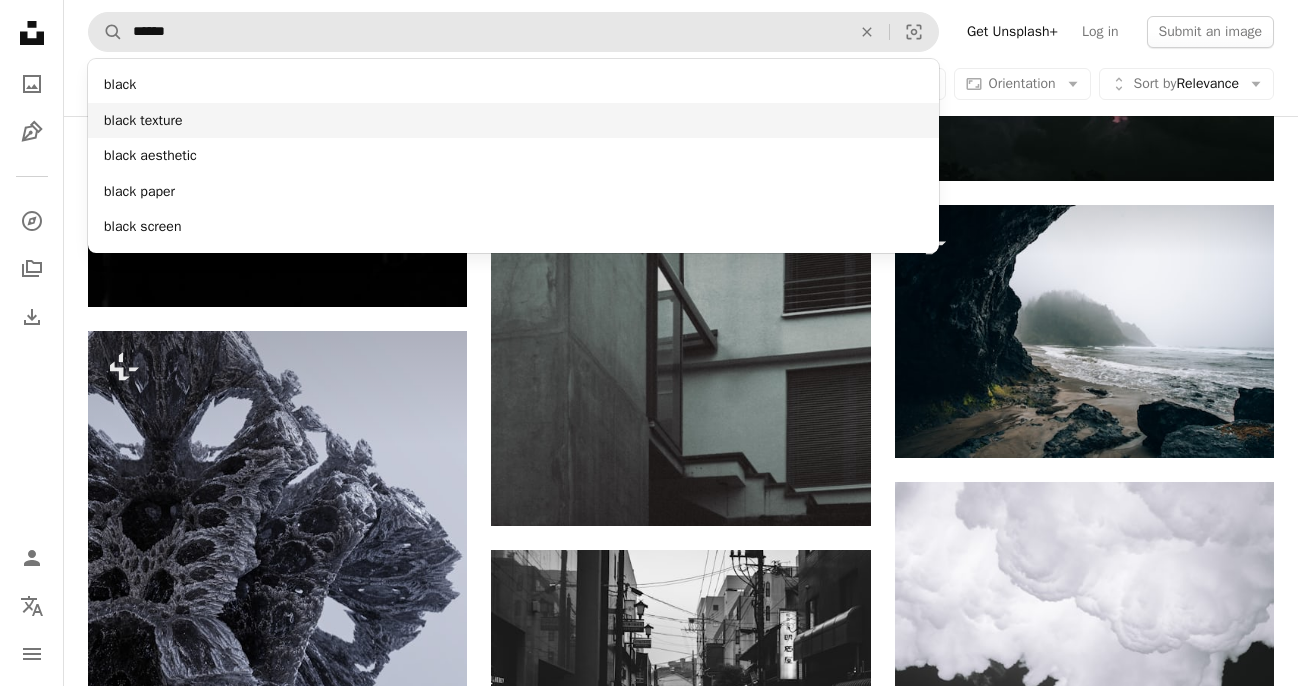 click on "black texture" at bounding box center (513, 121) 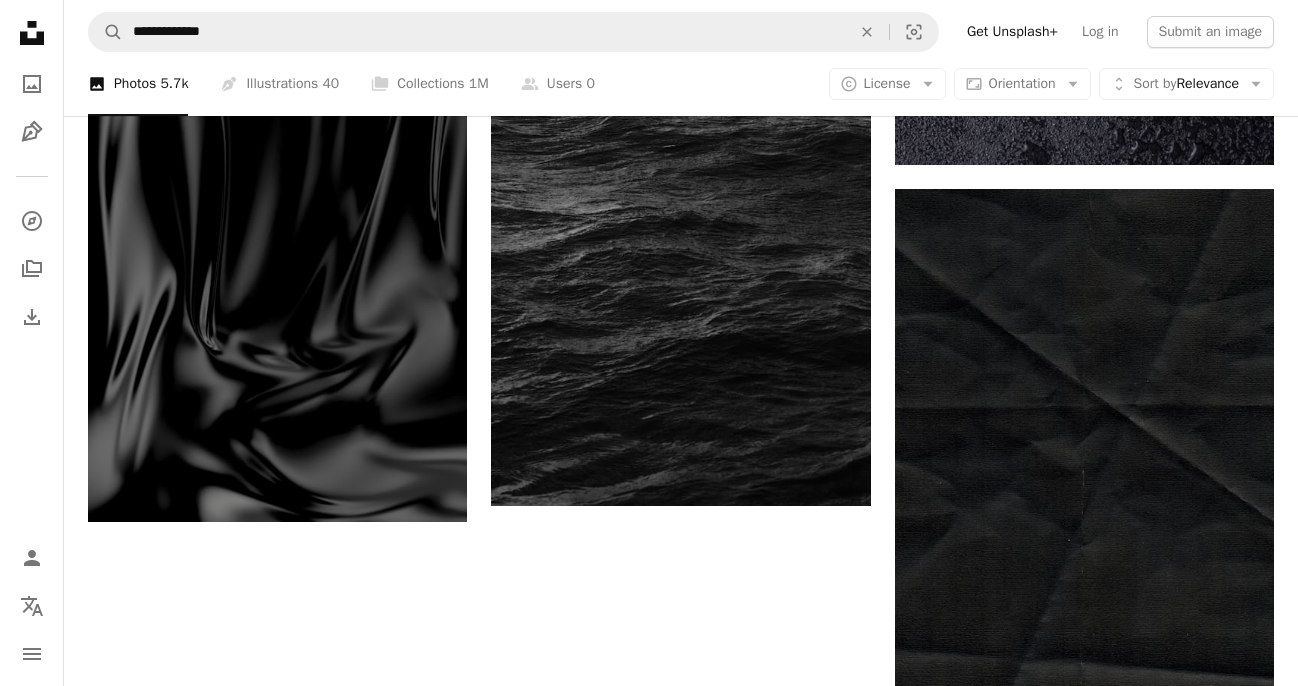scroll, scrollTop: 2900, scrollLeft: 0, axis: vertical 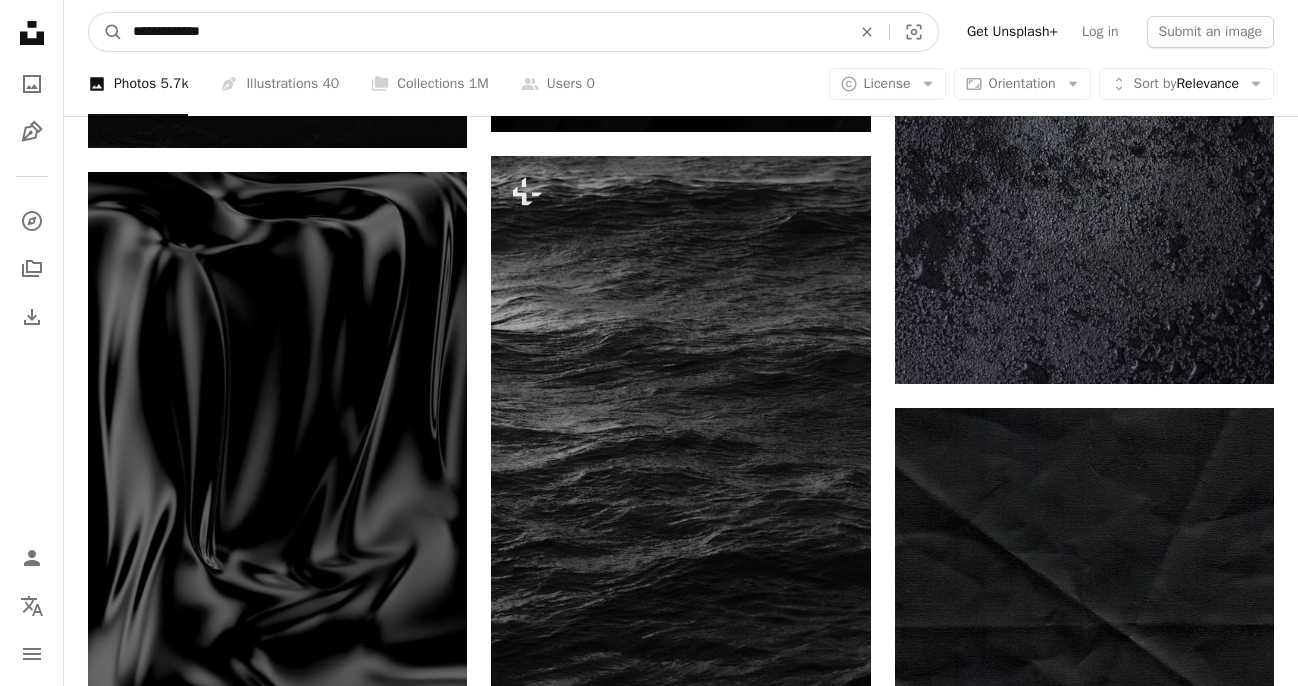 click on "**********" at bounding box center [484, 32] 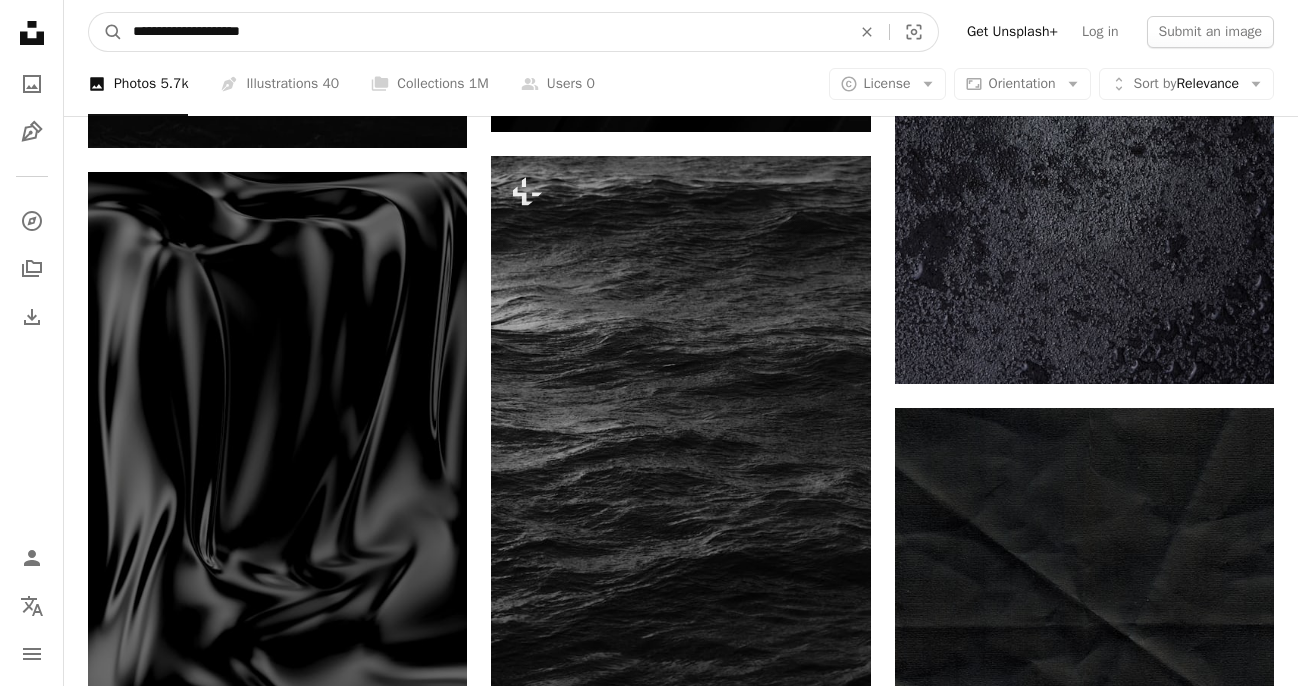 type on "**********" 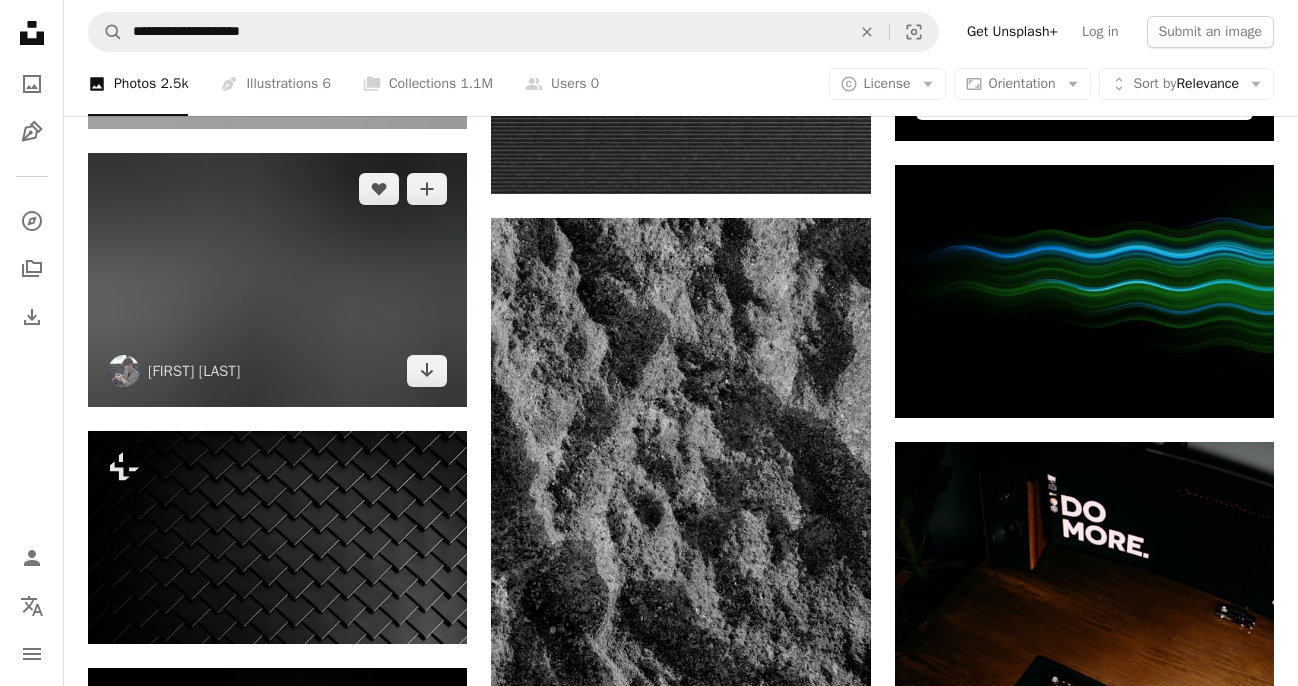 scroll, scrollTop: 900, scrollLeft: 0, axis: vertical 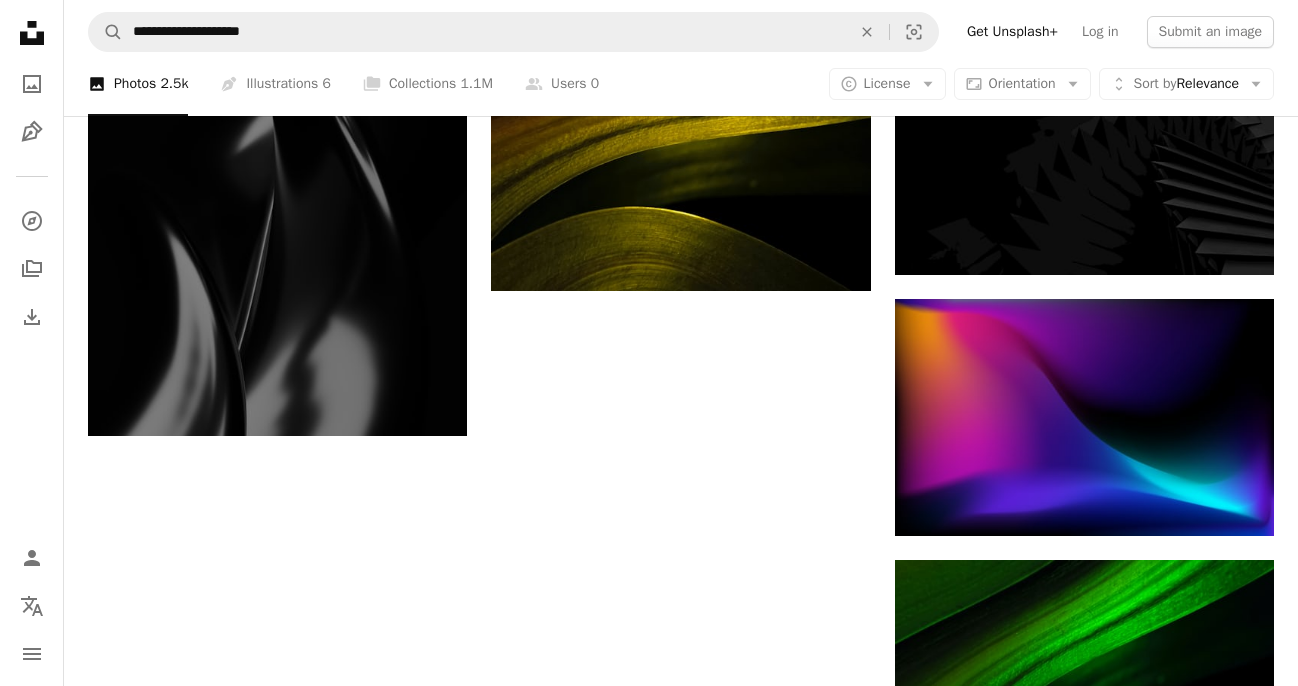 click on "[FIRST] [LAST]" at bounding box center (681, -106) 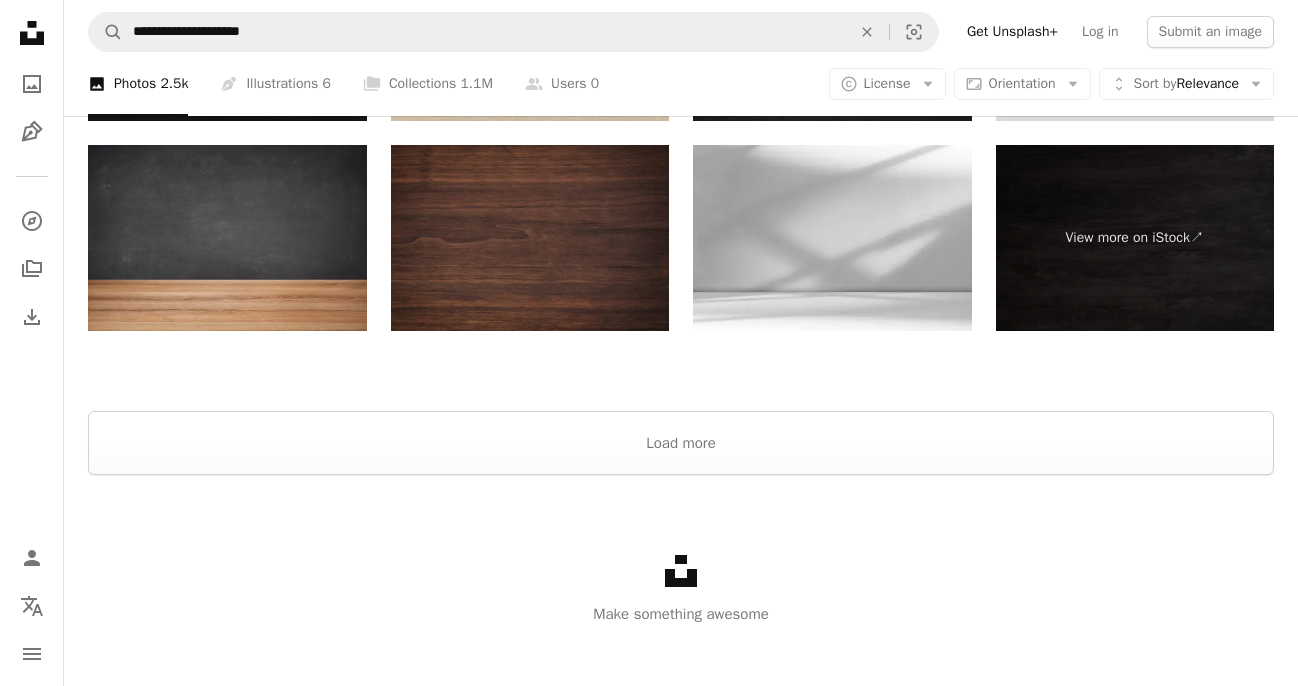 scroll, scrollTop: 3719, scrollLeft: 0, axis: vertical 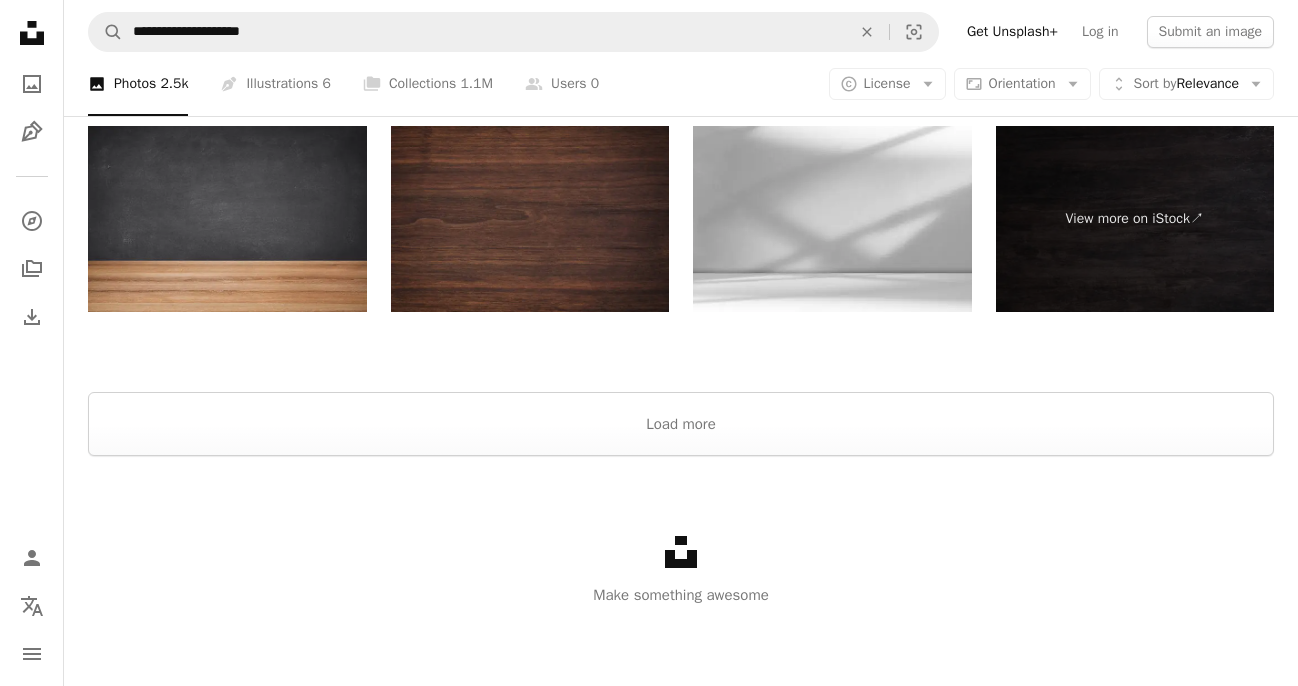 click on "Unsplash logo Make something awesome" at bounding box center [681, 571] 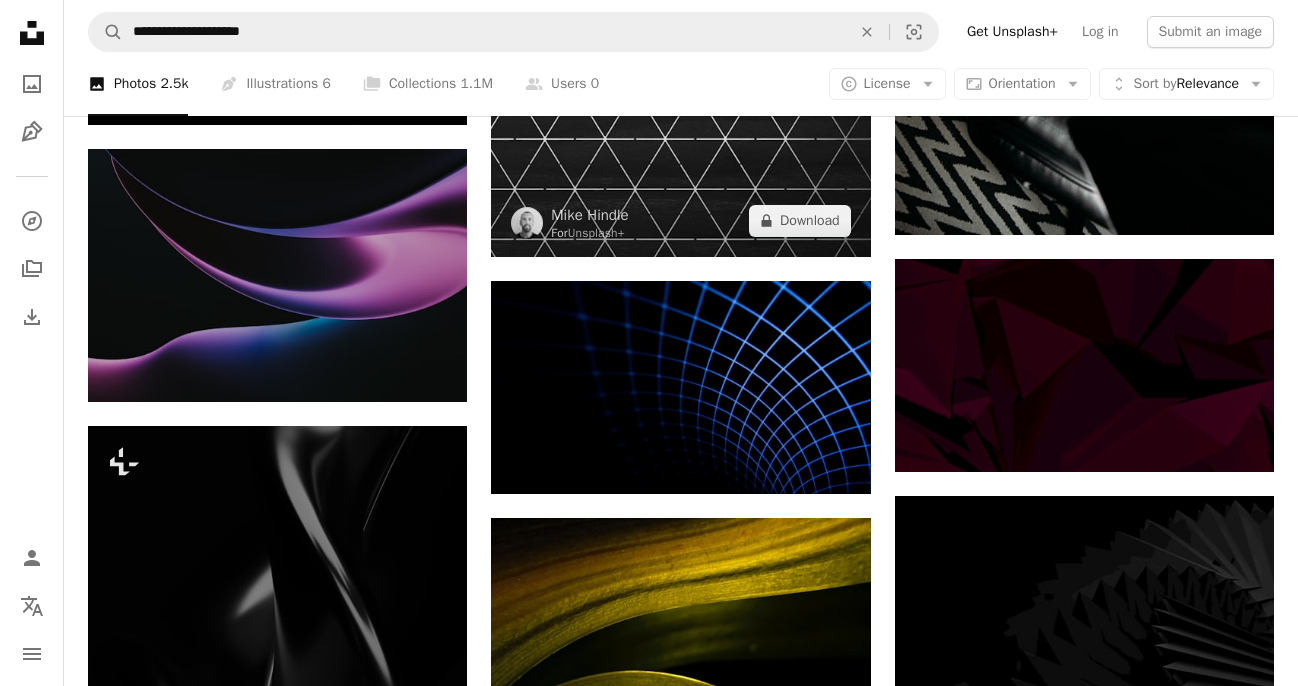 scroll, scrollTop: 1519, scrollLeft: 0, axis: vertical 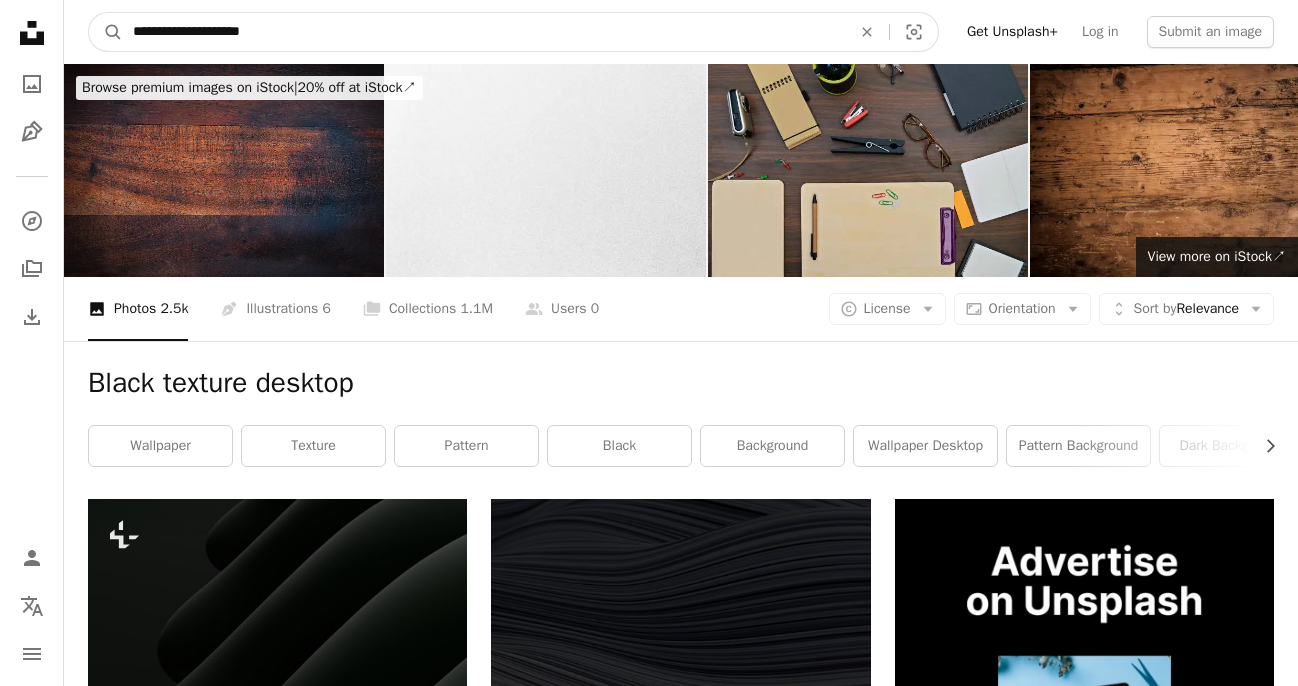 click on "**********" at bounding box center [484, 32] 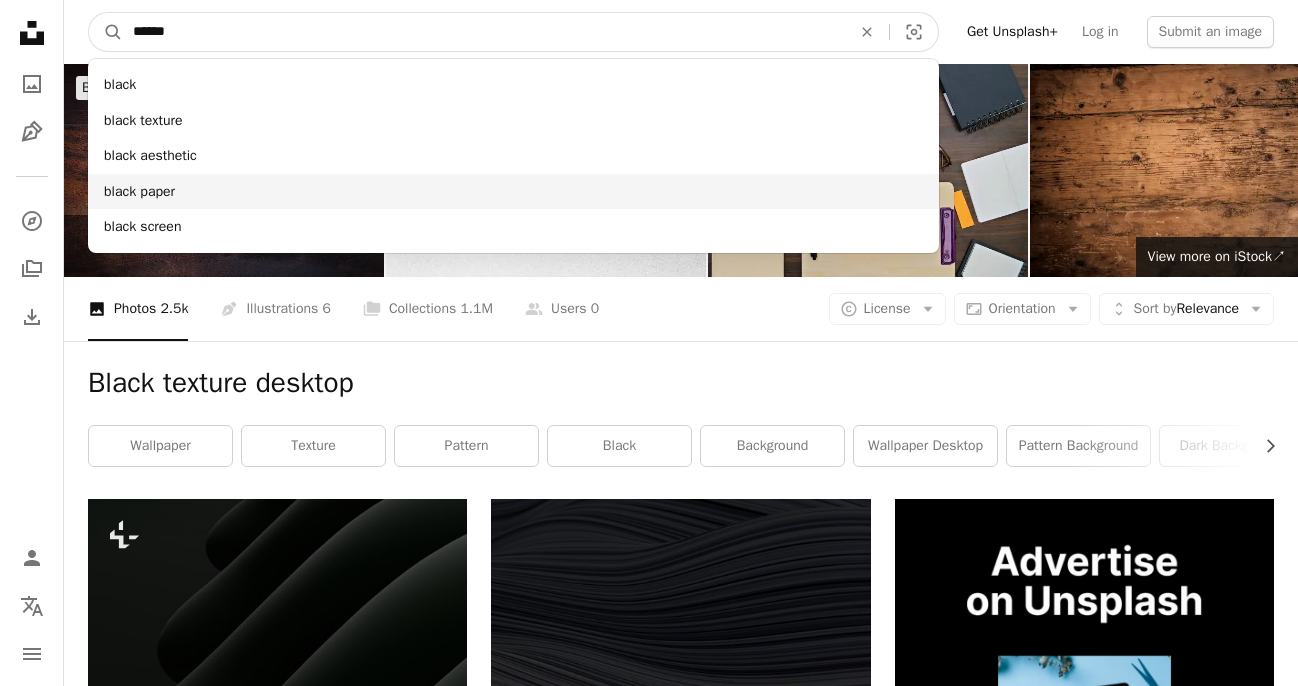 type on "*****" 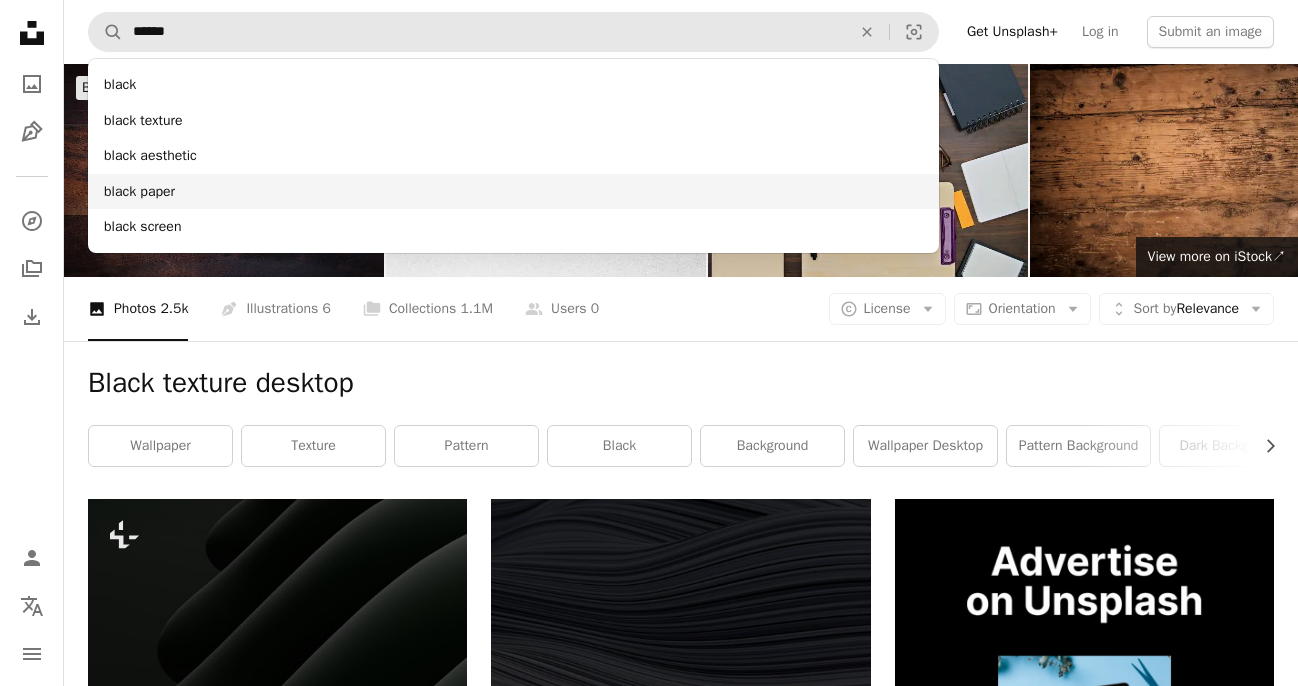 click on "black paper" at bounding box center [513, 192] 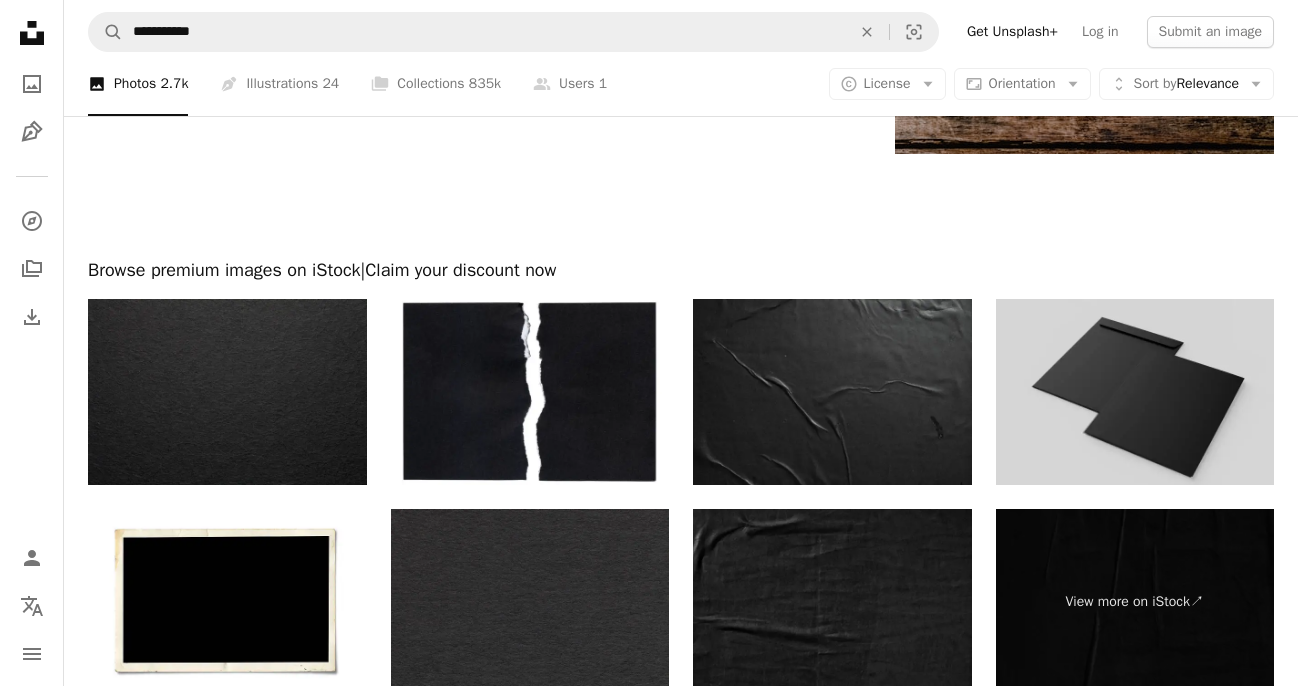 scroll, scrollTop: 3502, scrollLeft: 0, axis: vertical 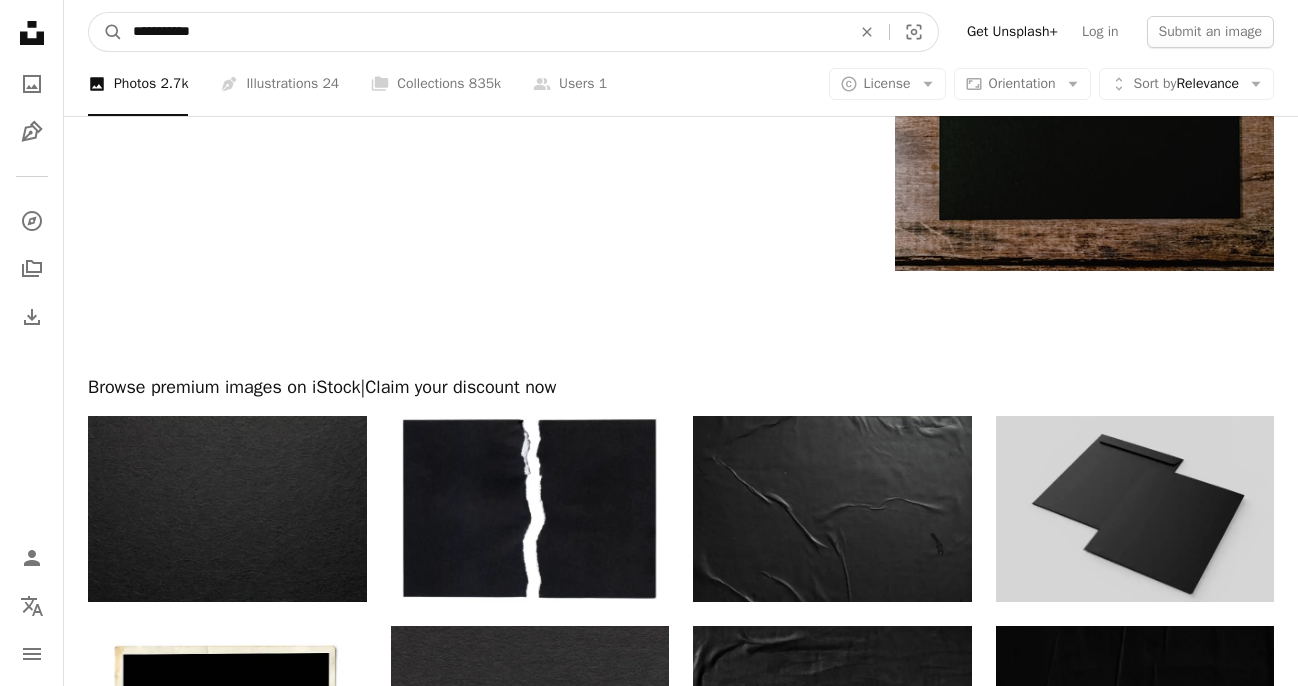 click on "**********" at bounding box center (484, 32) 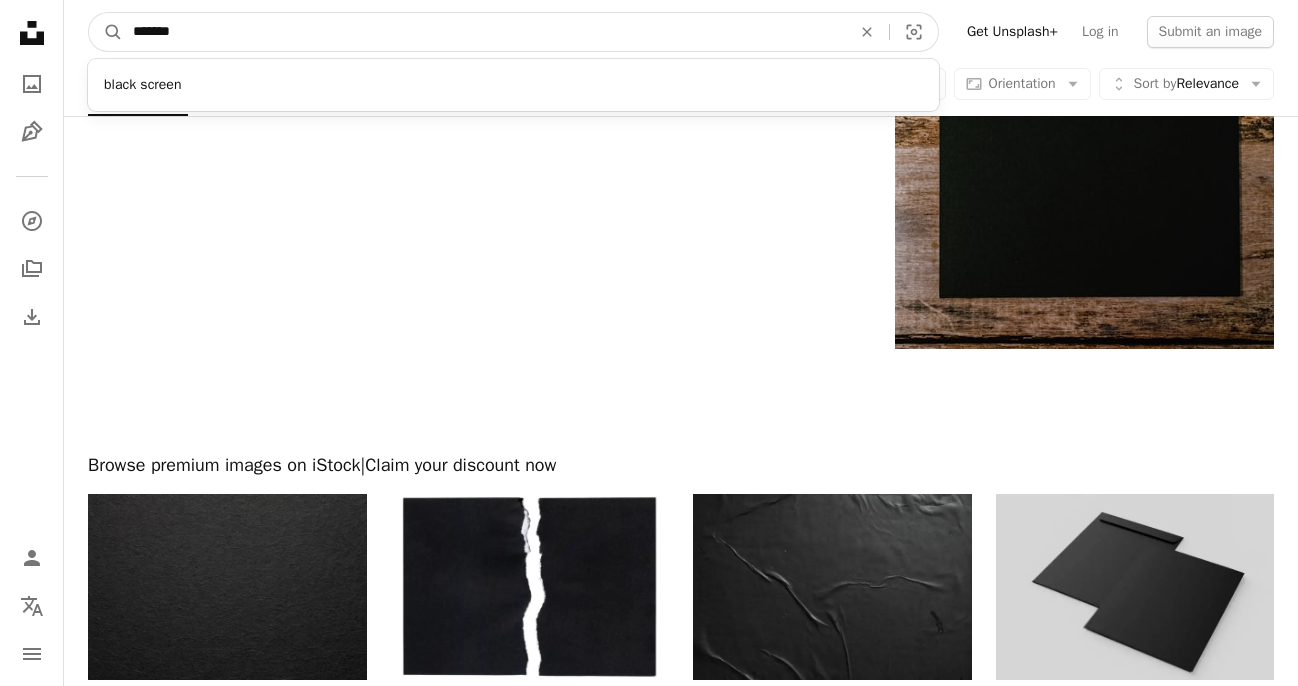 scroll, scrollTop: 3402, scrollLeft: 0, axis: vertical 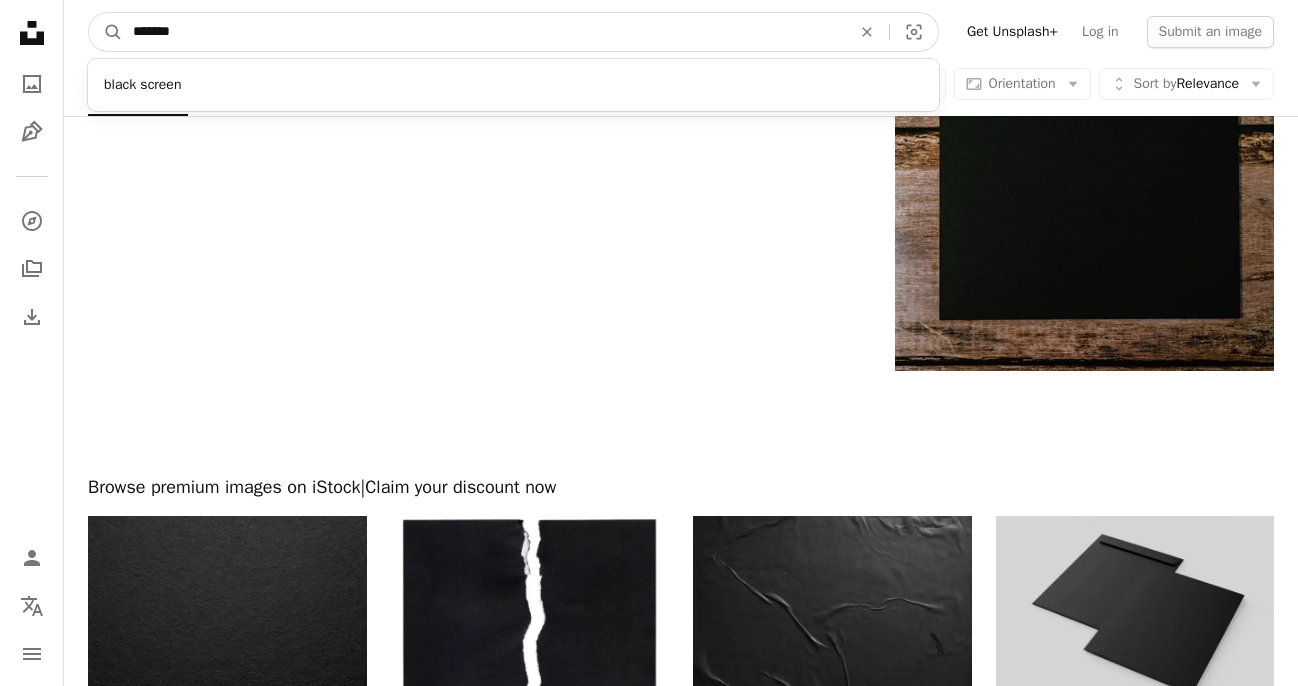 type on "*******" 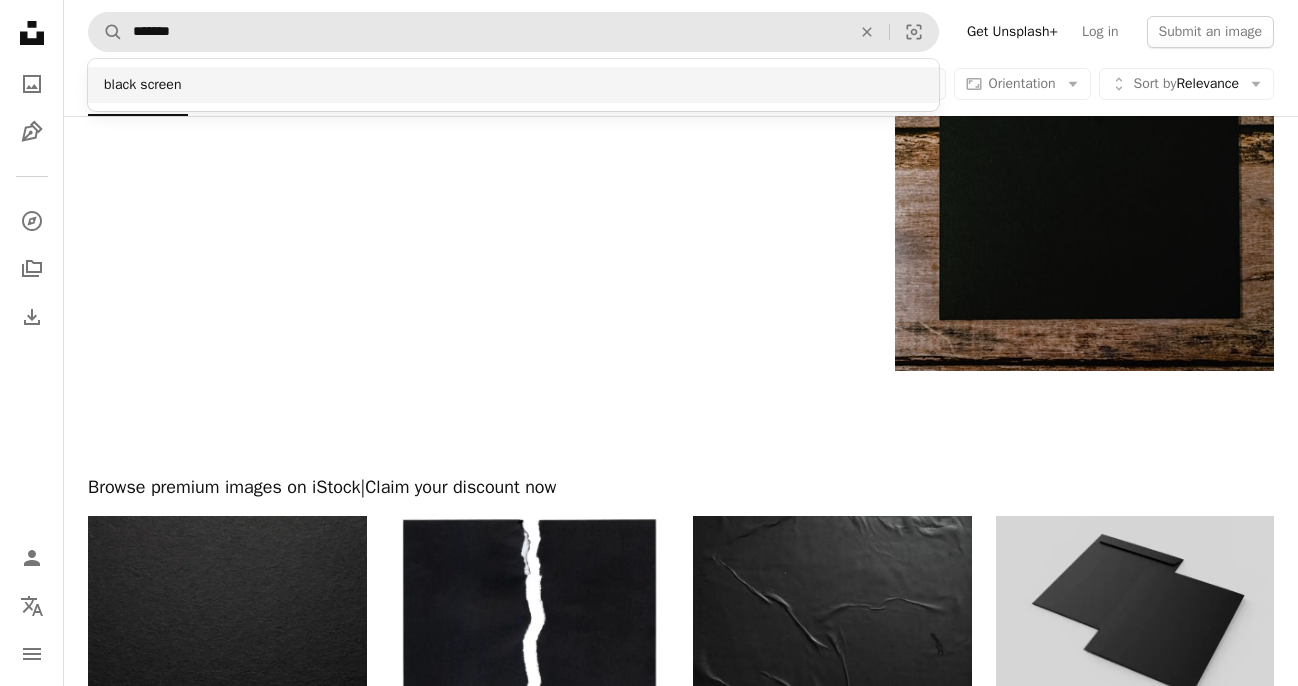 click on "black screen" at bounding box center [513, 85] 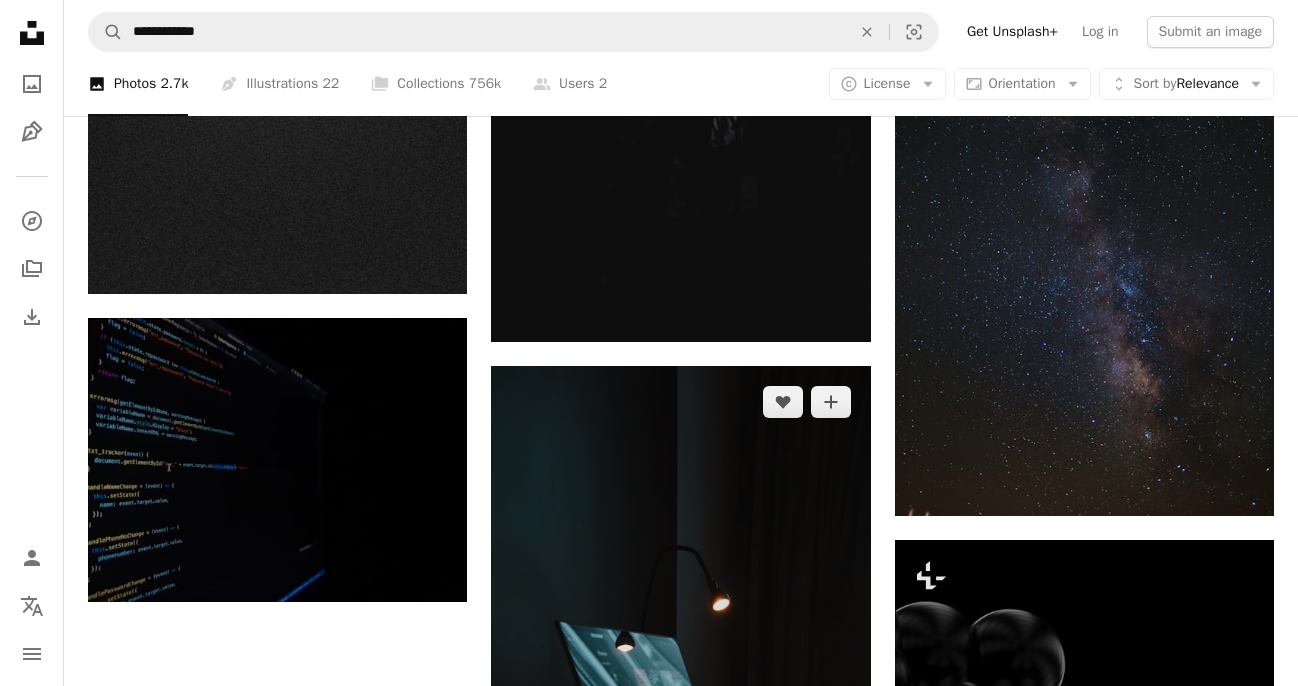 scroll, scrollTop: 2800, scrollLeft: 0, axis: vertical 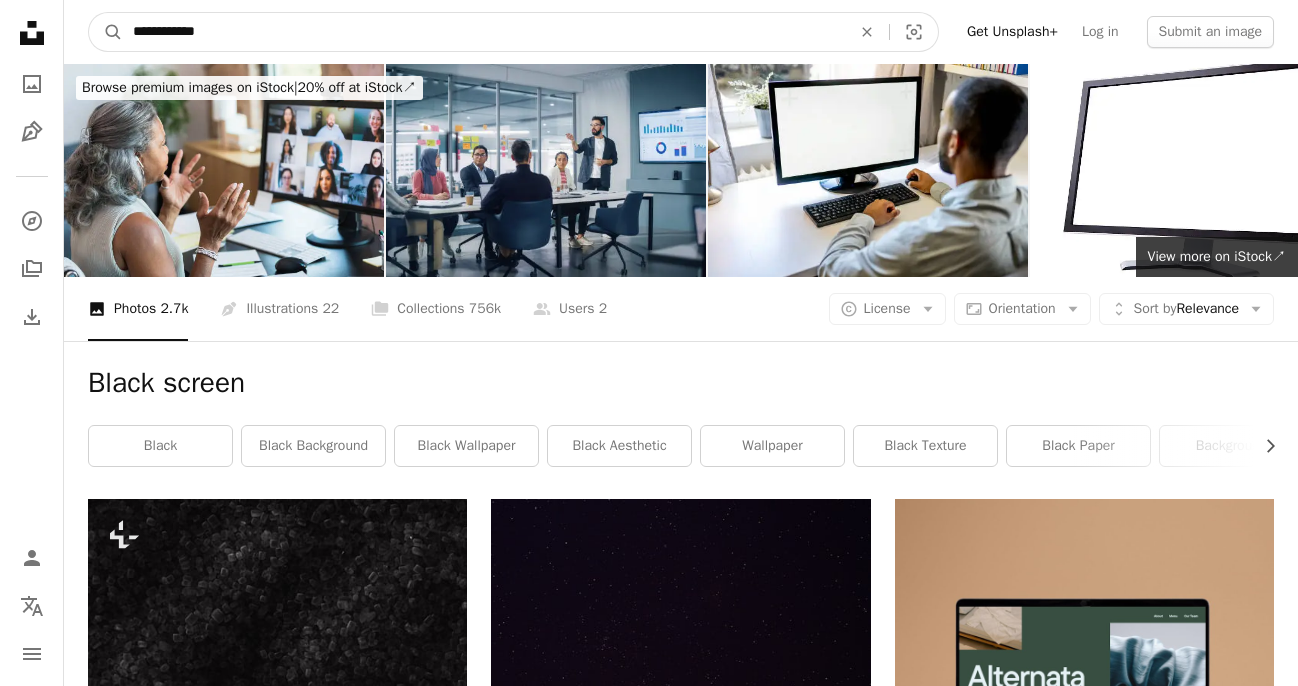 click on "**********" at bounding box center (484, 32) 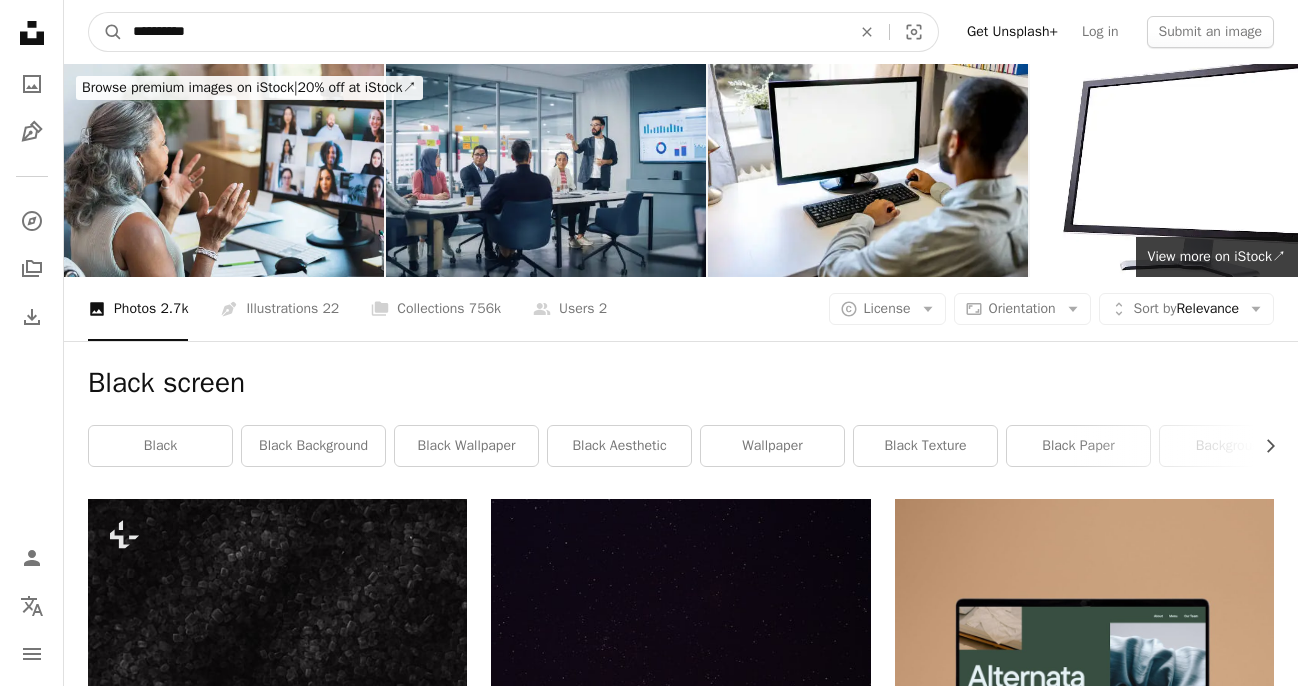 type on "**********" 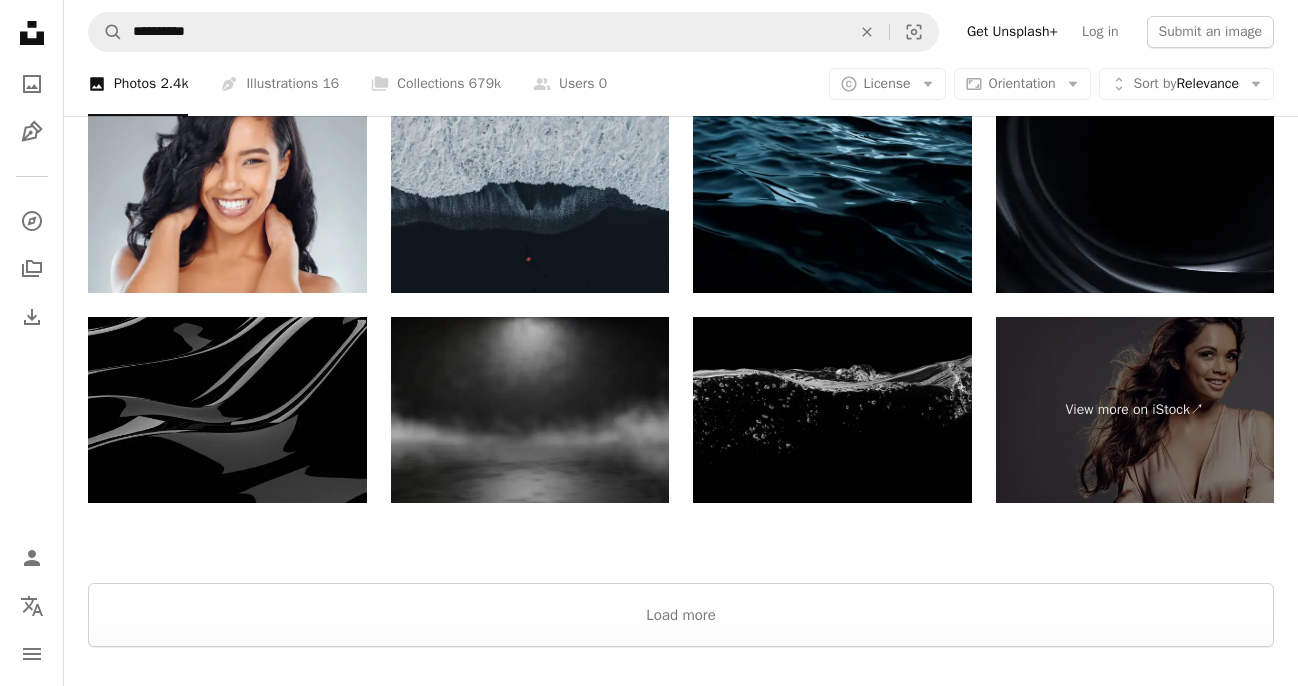 scroll, scrollTop: 4176, scrollLeft: 0, axis: vertical 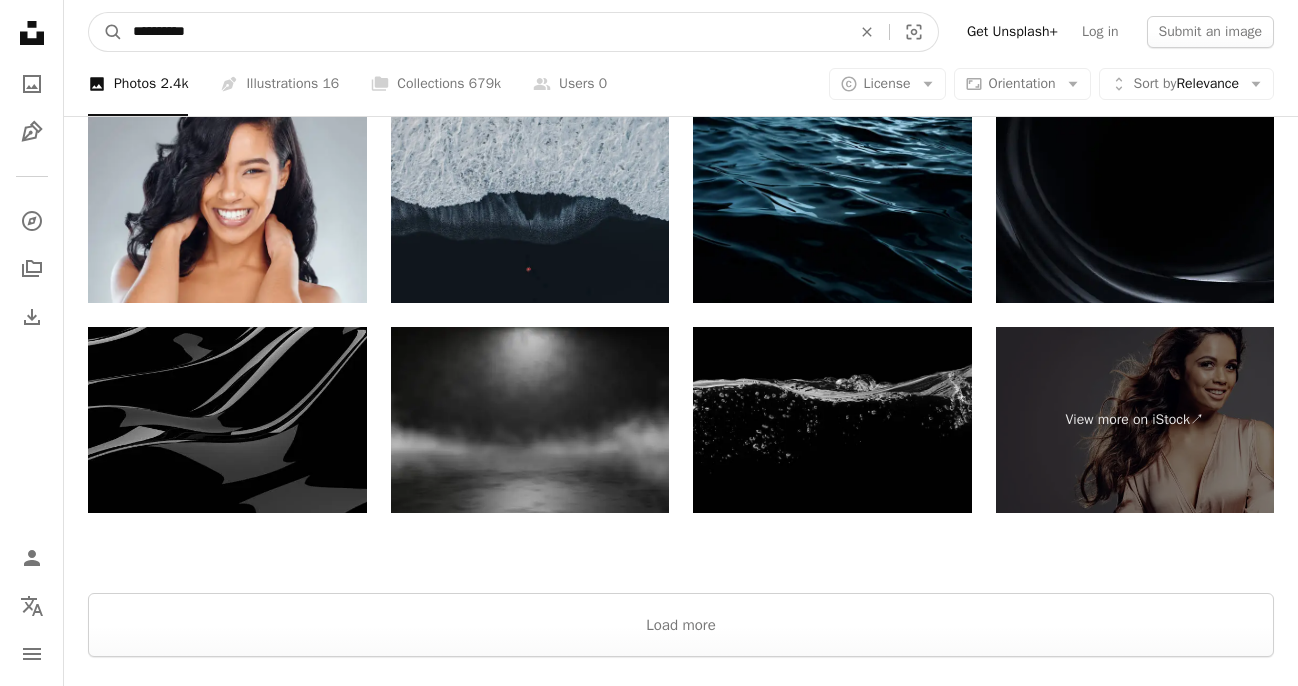 click on "**********" at bounding box center [484, 32] 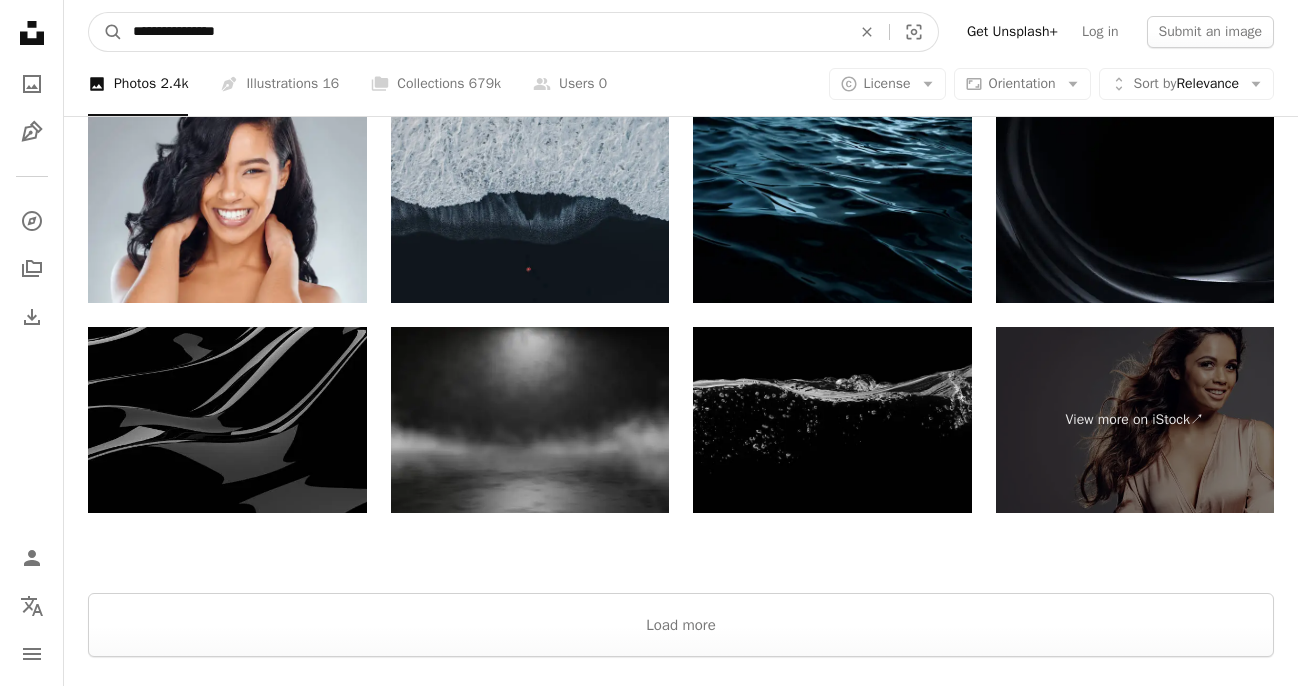 type on "**********" 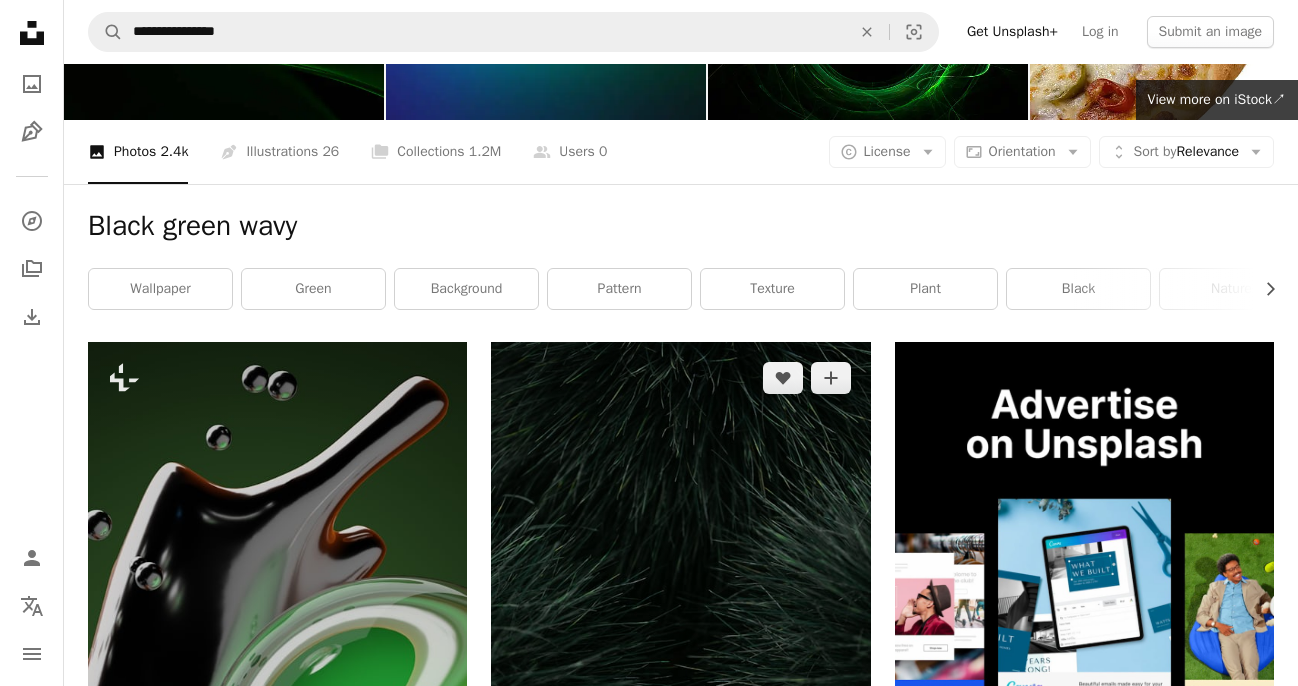 scroll, scrollTop: 0, scrollLeft: 0, axis: both 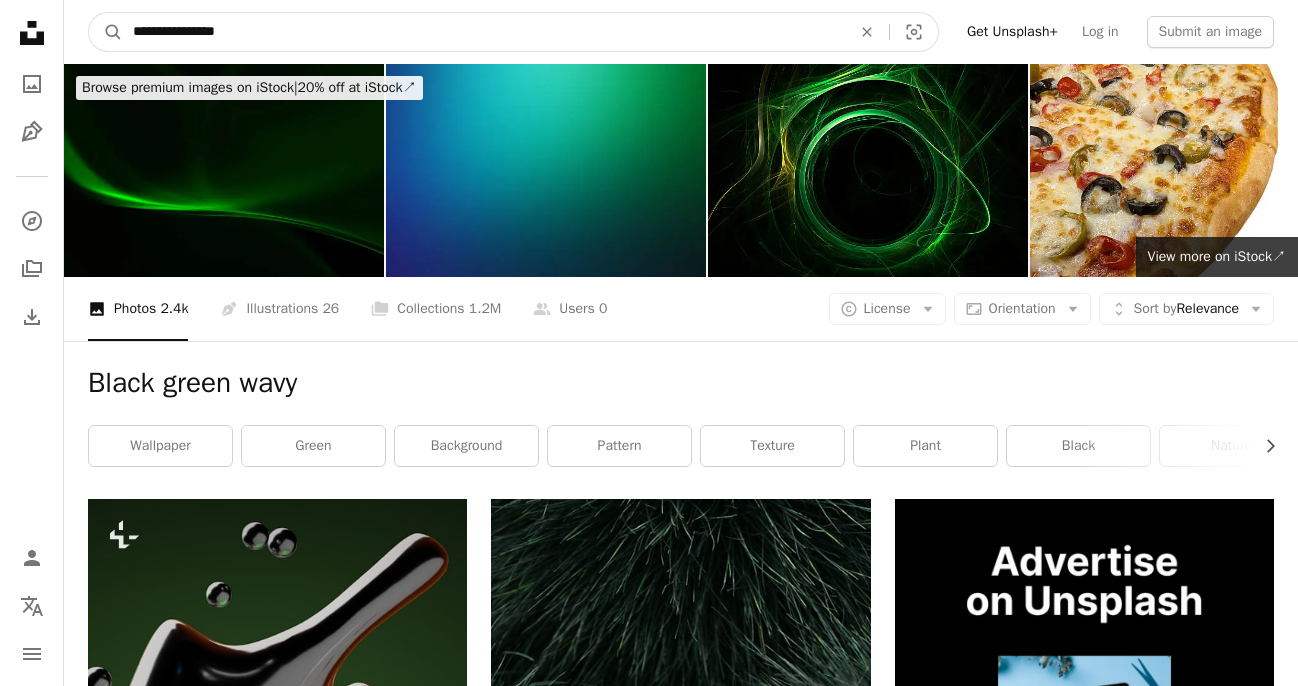 click on "**********" at bounding box center (484, 32) 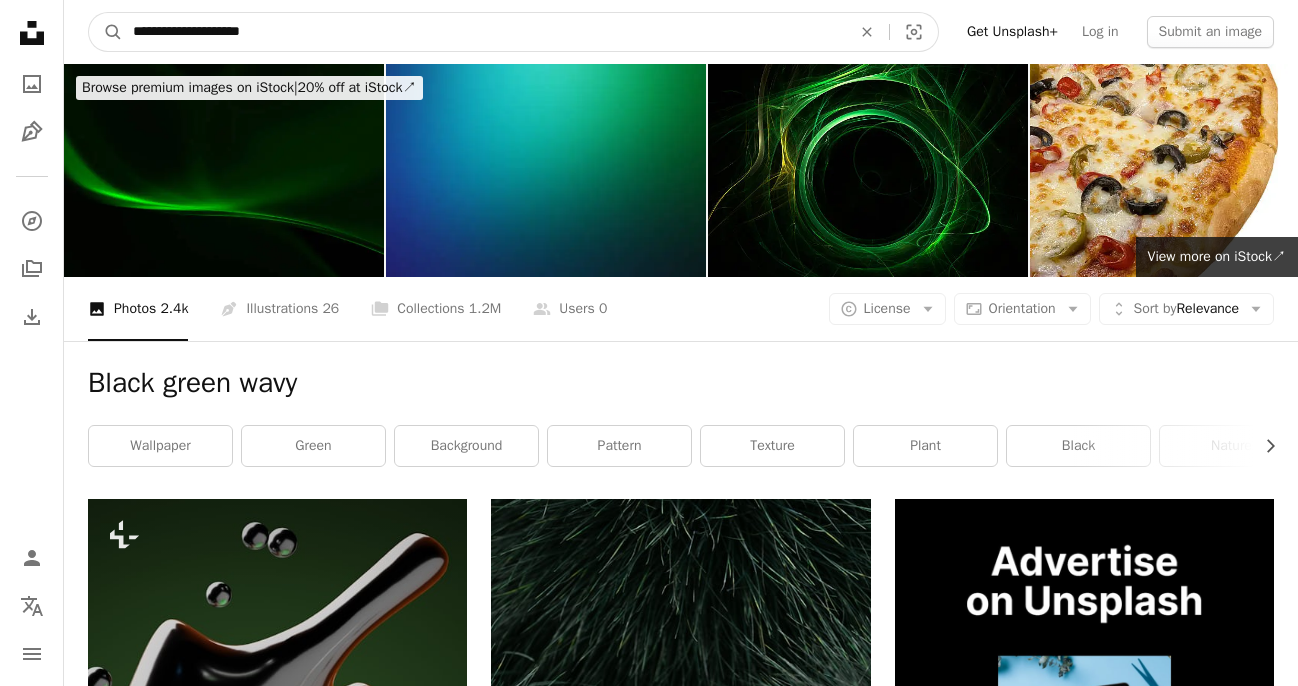 type on "**********" 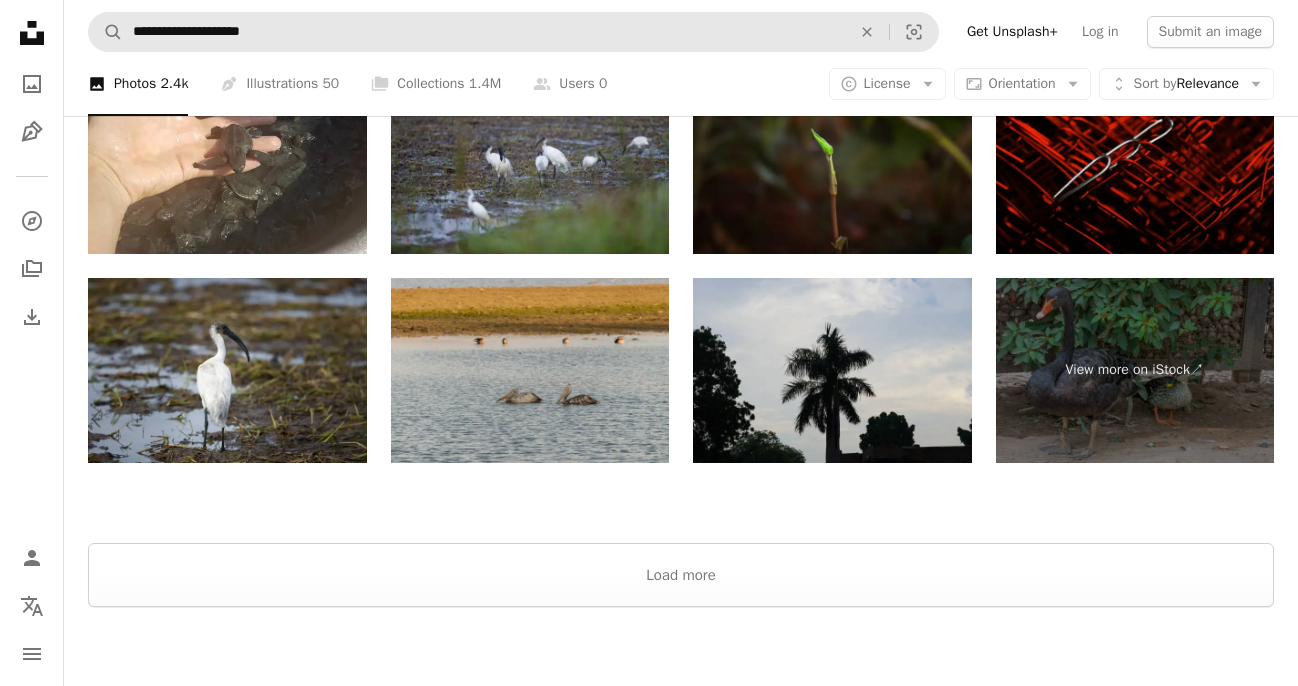 scroll, scrollTop: 3846, scrollLeft: 0, axis: vertical 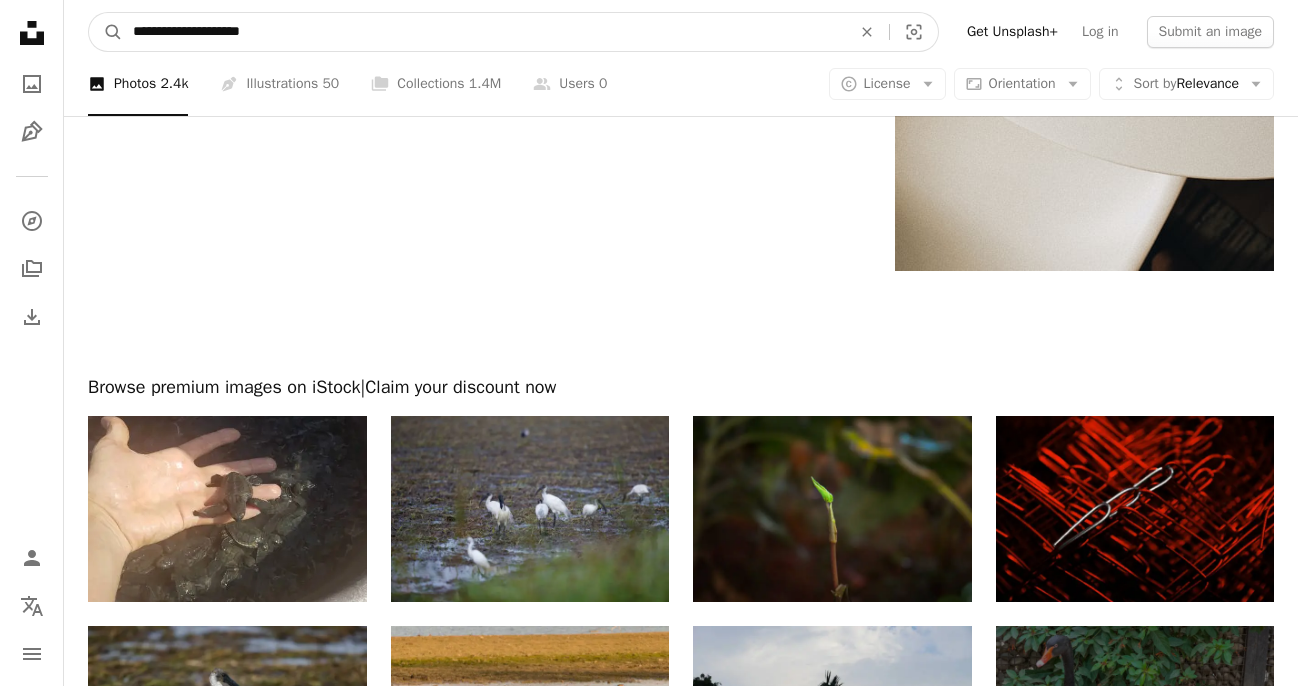 click on "**********" at bounding box center [484, 32] 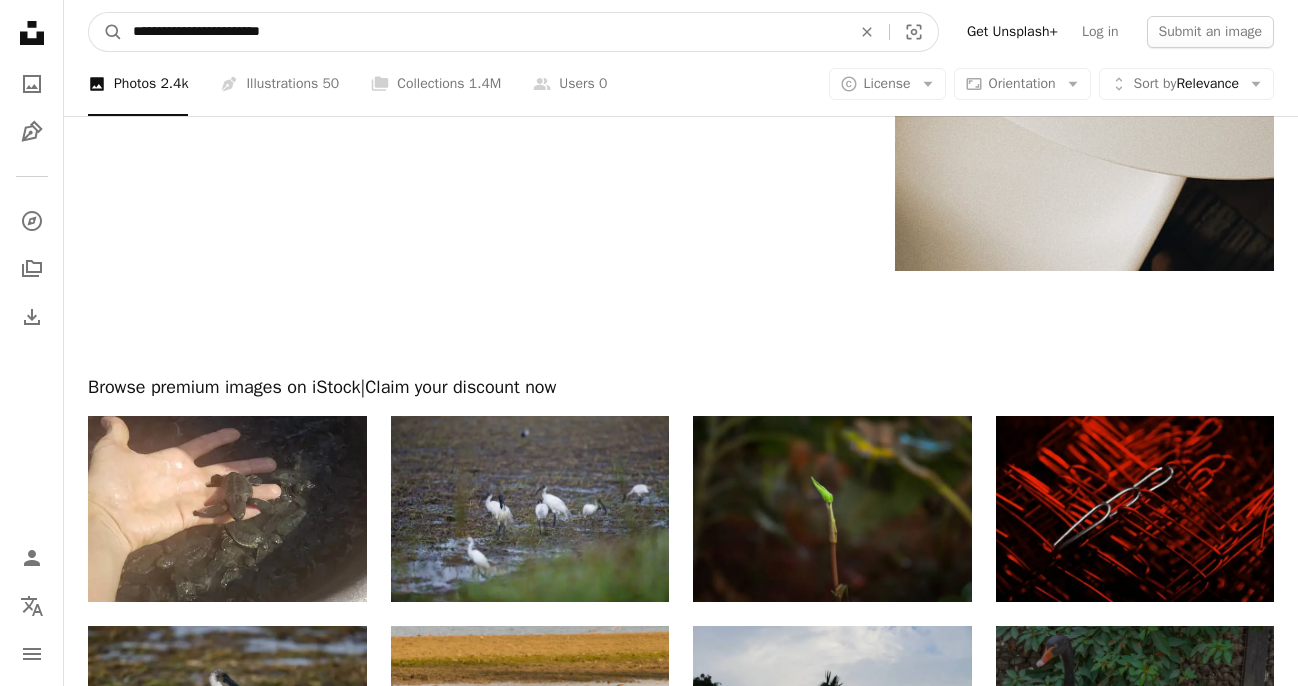type on "**********" 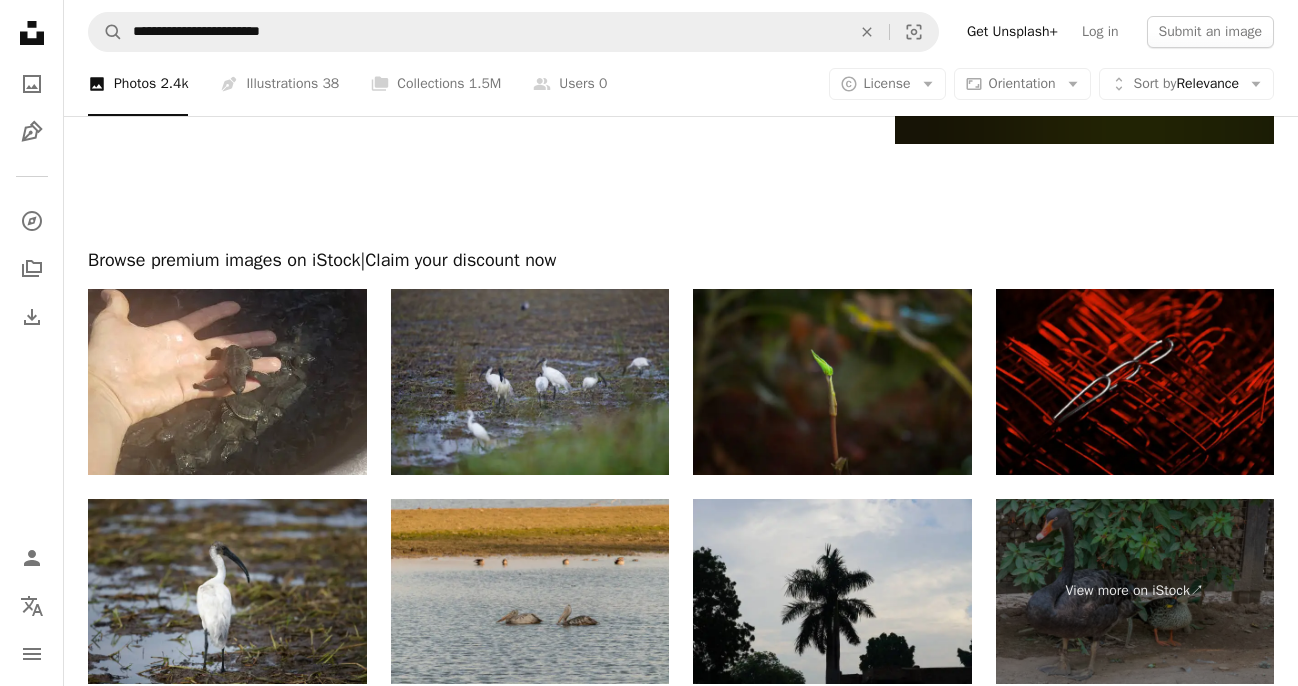 scroll, scrollTop: 4573, scrollLeft: 0, axis: vertical 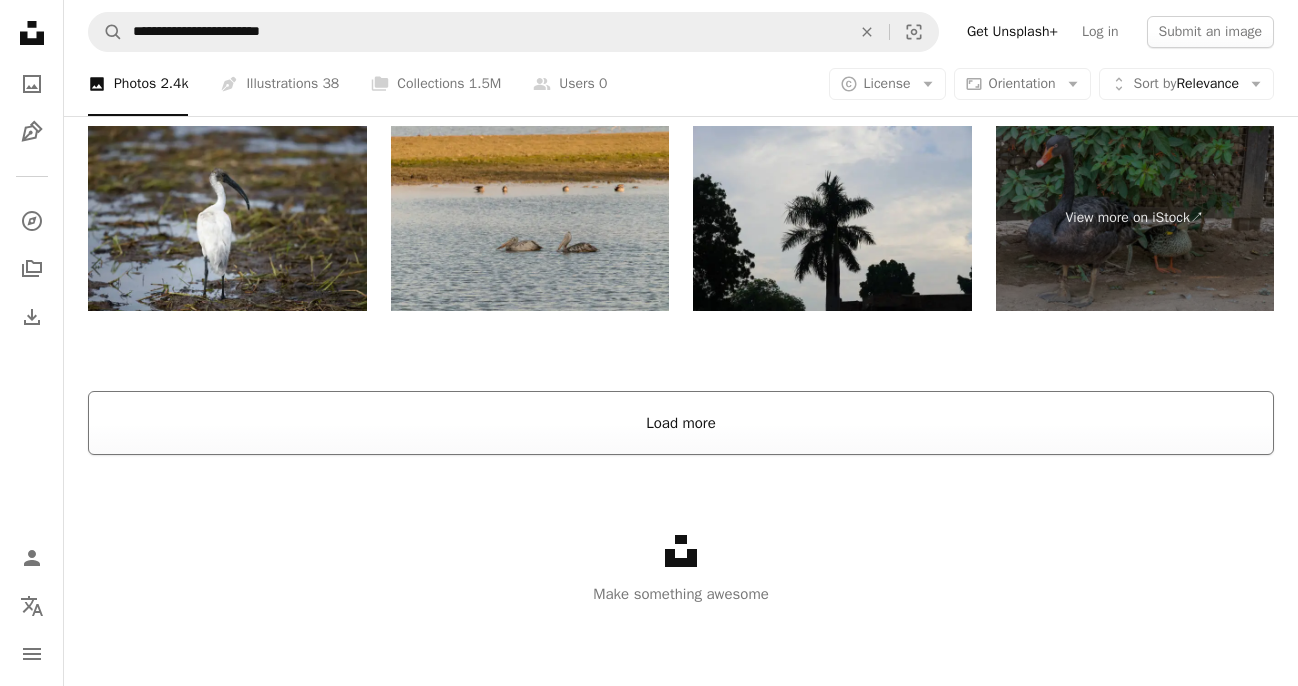 click on "Load more" at bounding box center [681, 423] 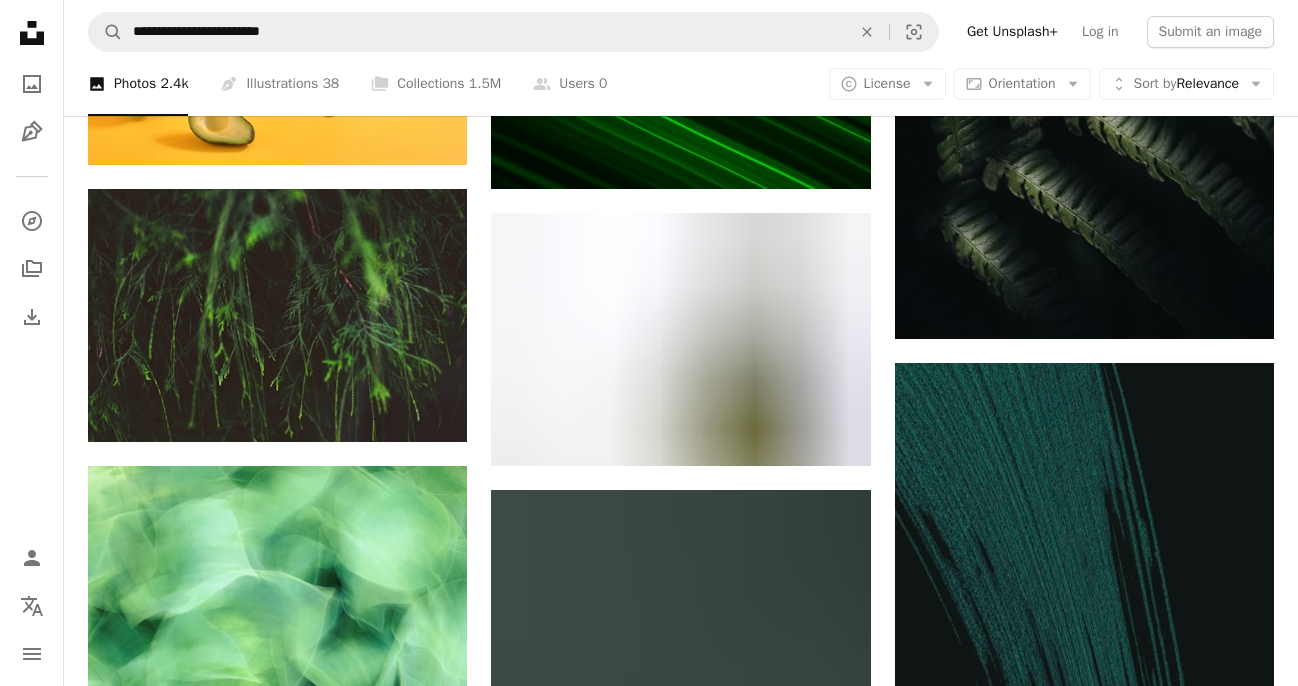 scroll, scrollTop: 26853, scrollLeft: 0, axis: vertical 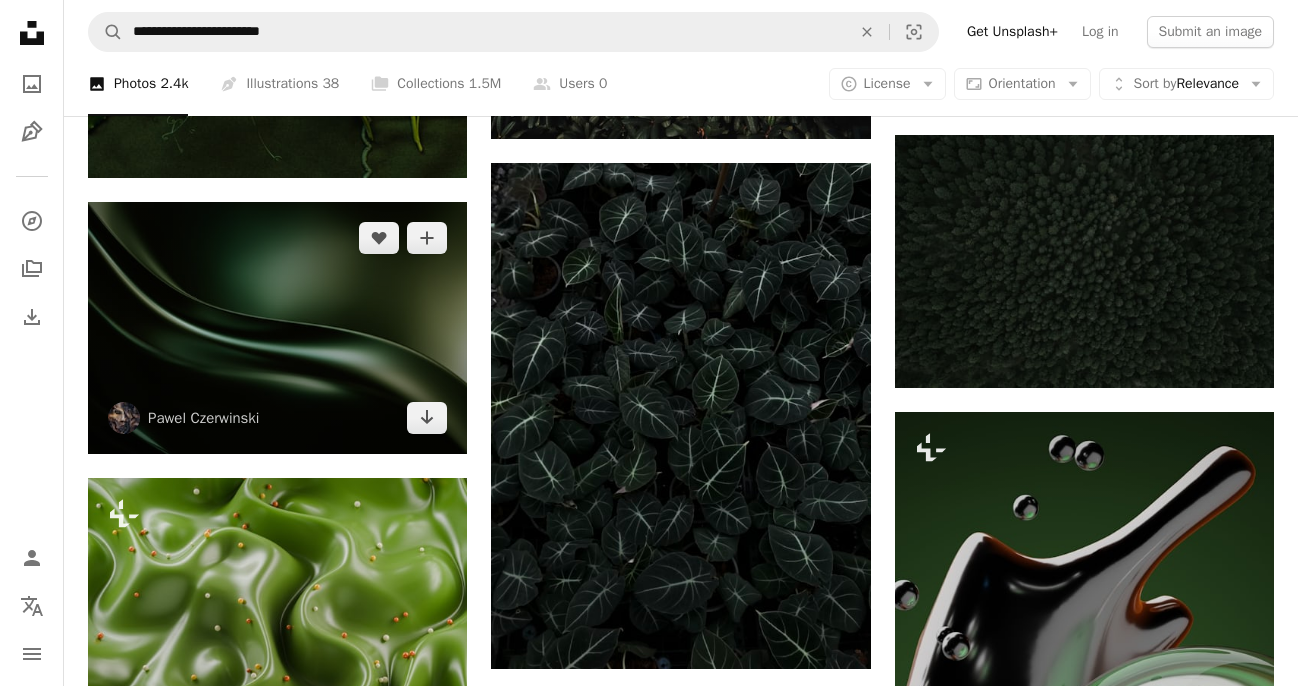 drag, startPoint x: 309, startPoint y: 344, endPoint x: 213, endPoint y: 384, distance: 104 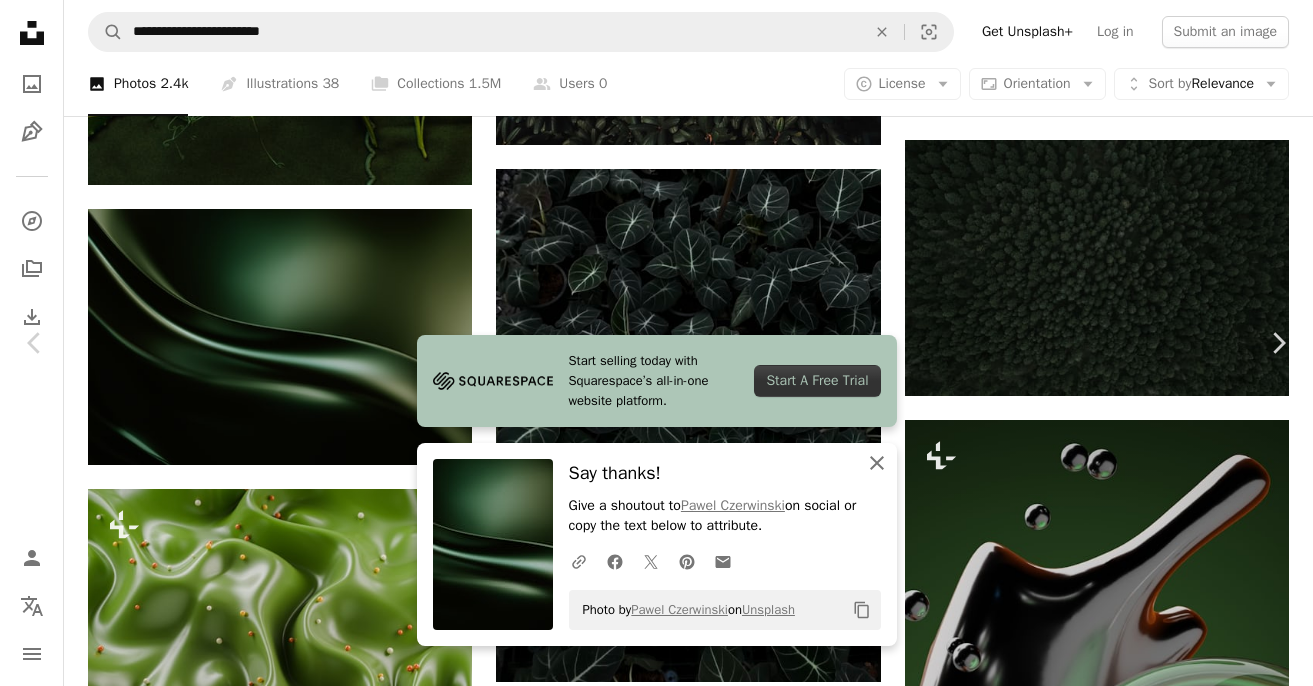 click on "An X shape" 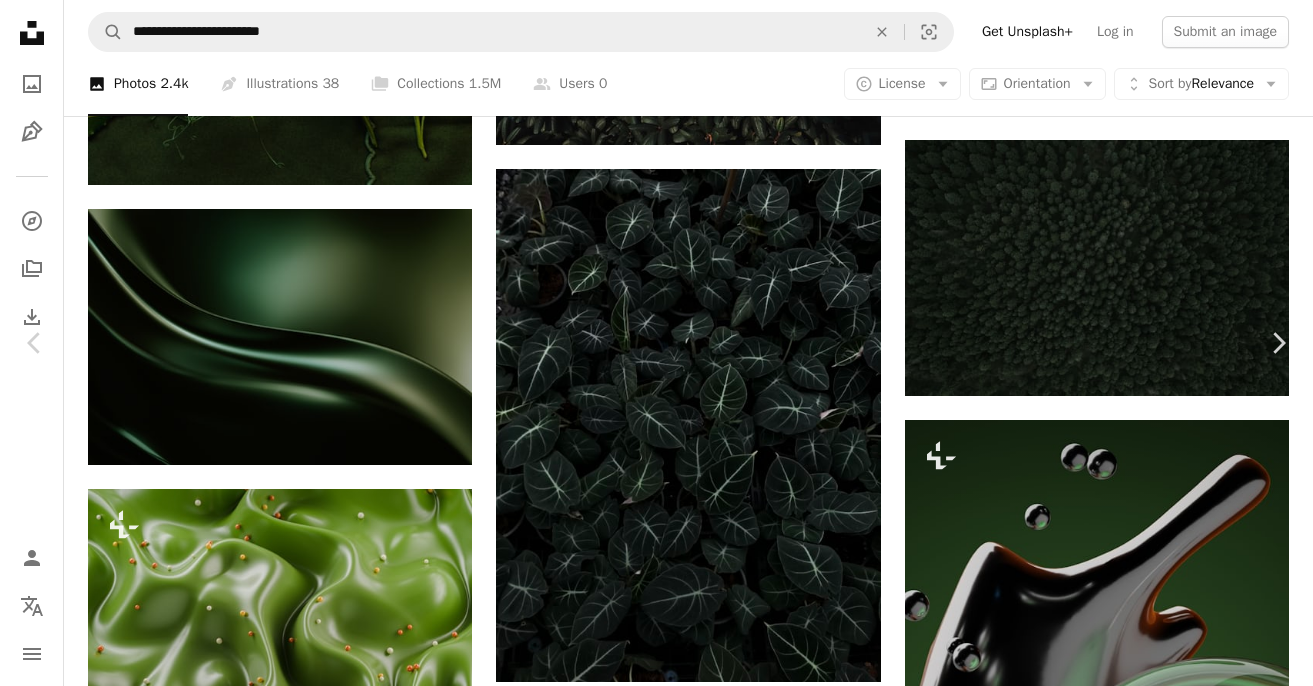 click on "Choose download size" at bounding box center (1171, 40231) 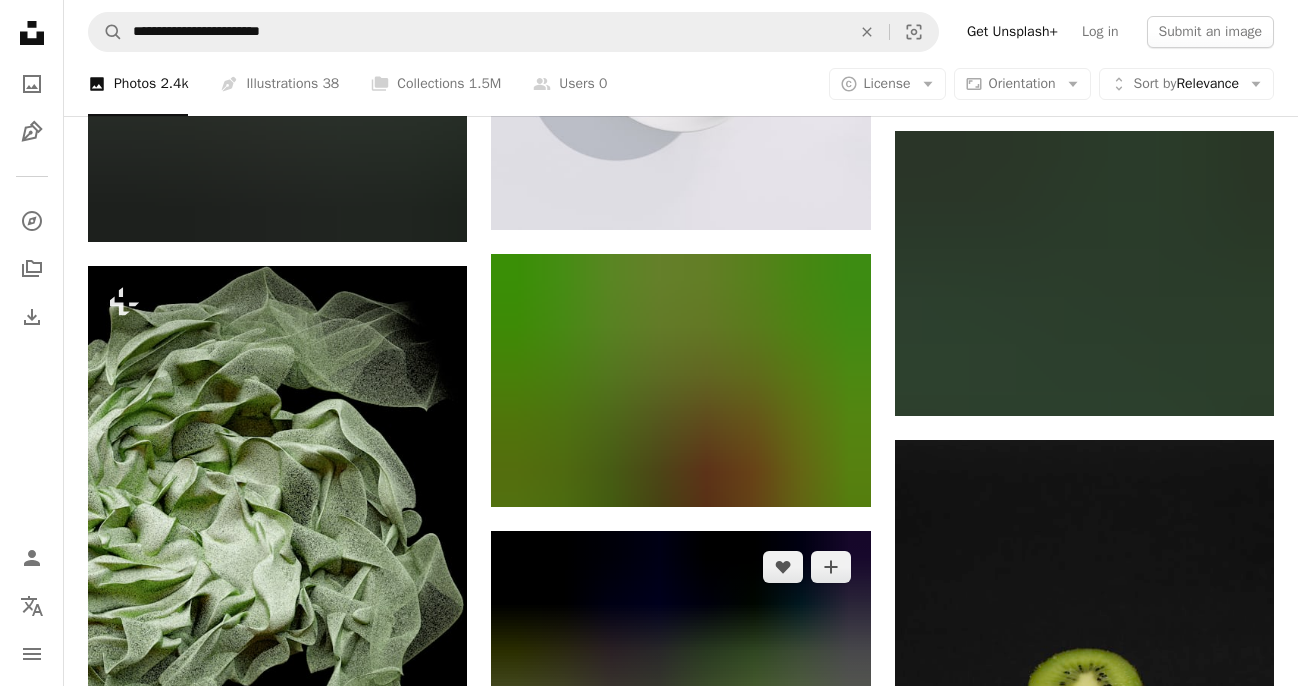scroll, scrollTop: 6100, scrollLeft: 0, axis: vertical 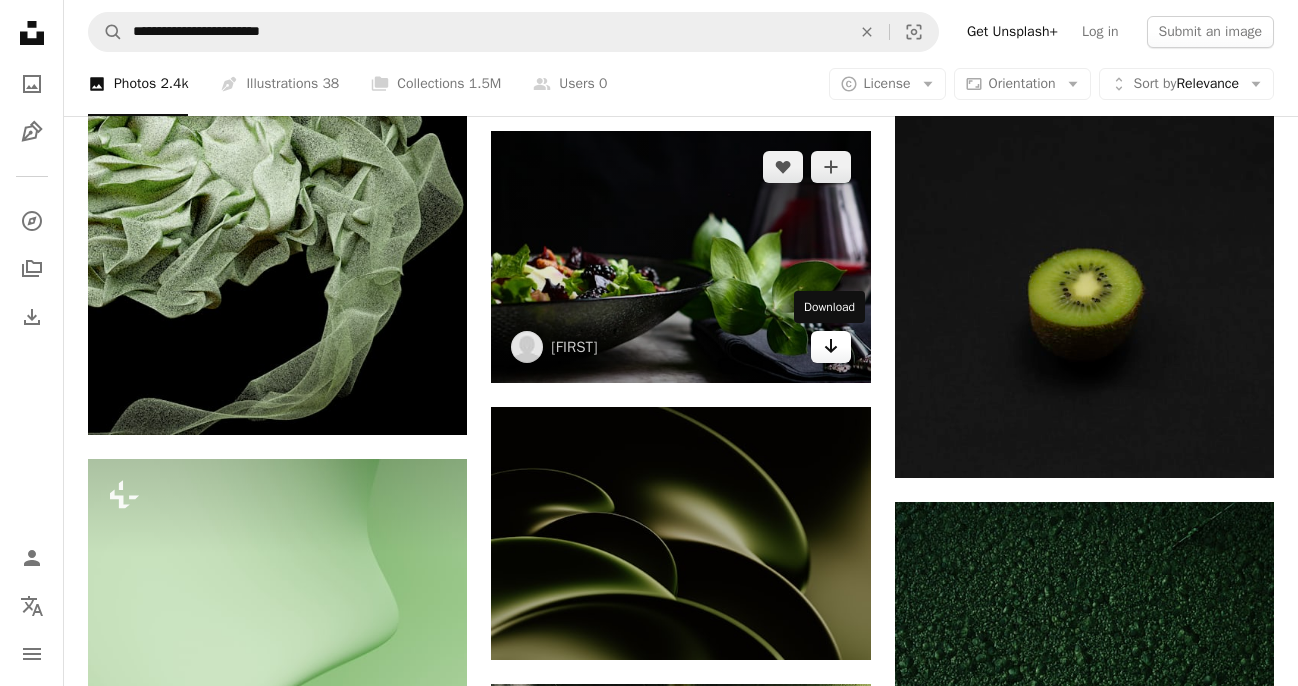 click on "Arrow pointing down" 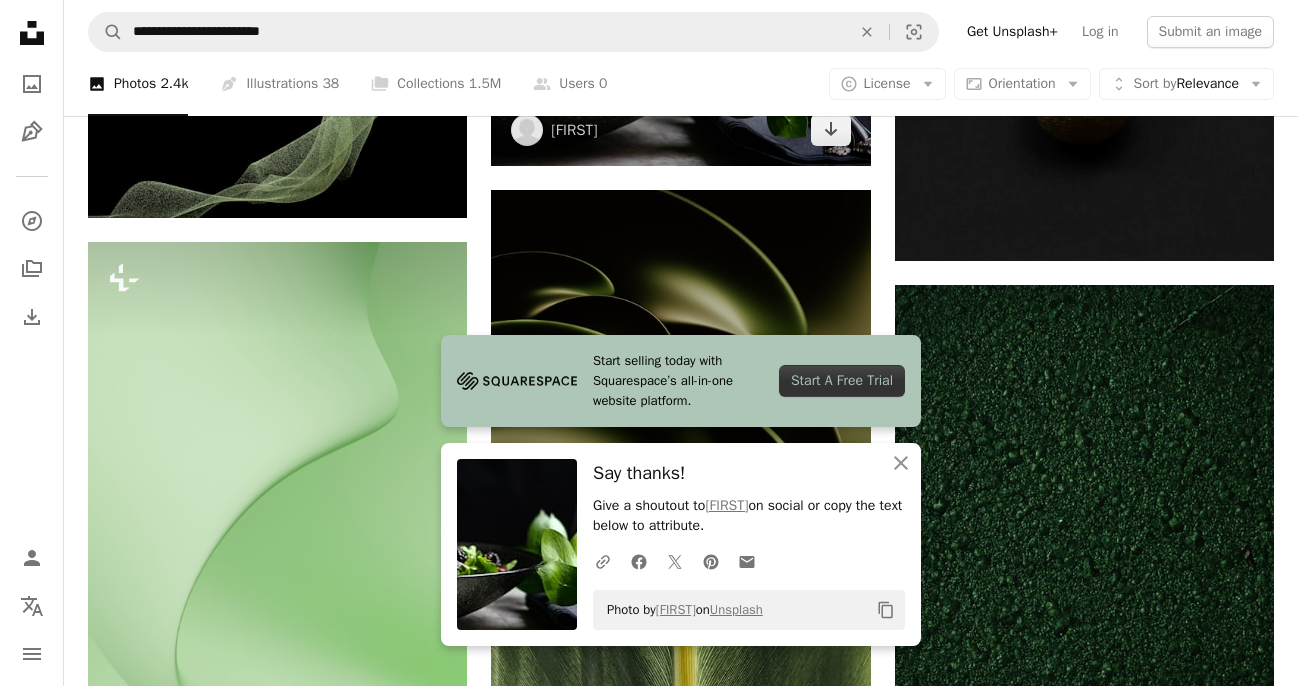 scroll, scrollTop: 6800, scrollLeft: 0, axis: vertical 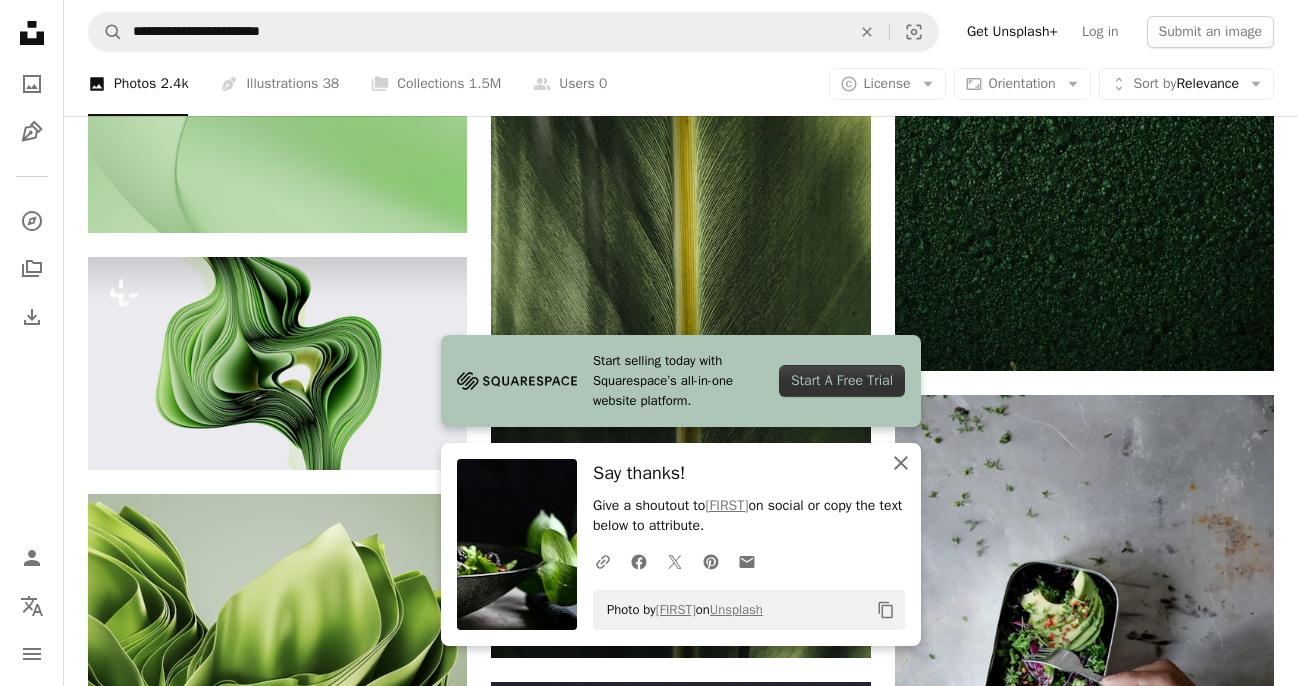 click 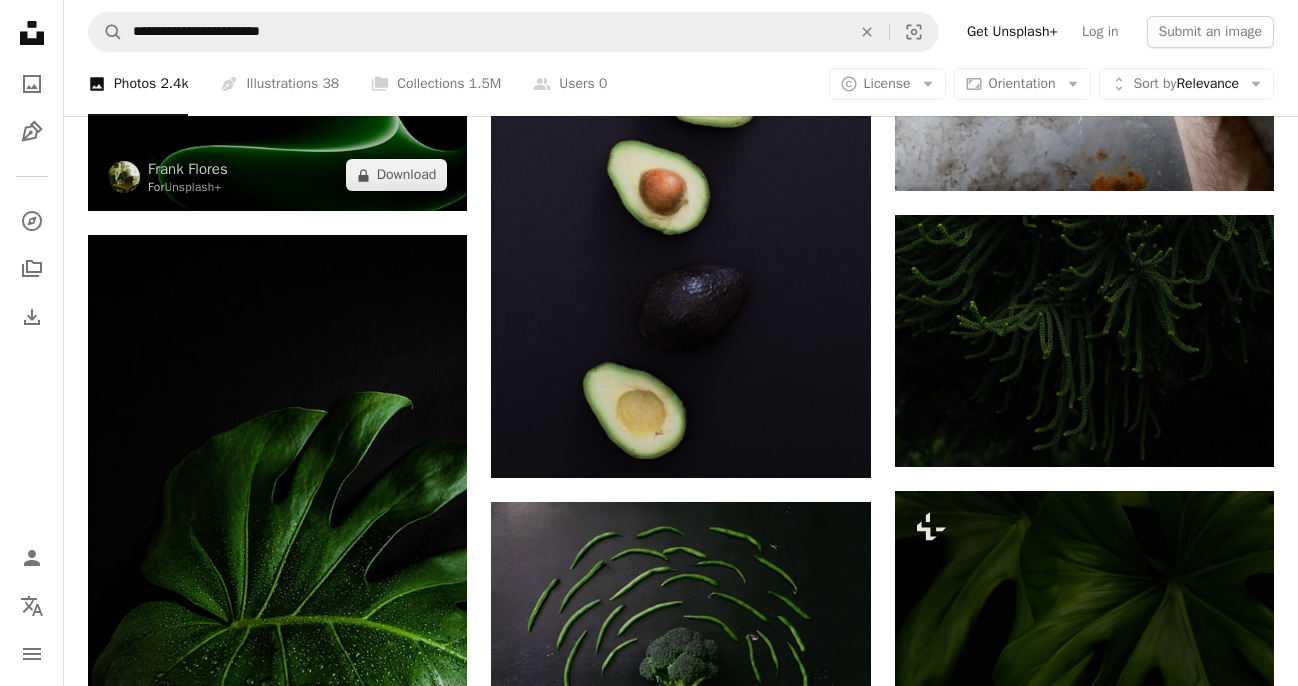 scroll, scrollTop: 7400, scrollLeft: 0, axis: vertical 